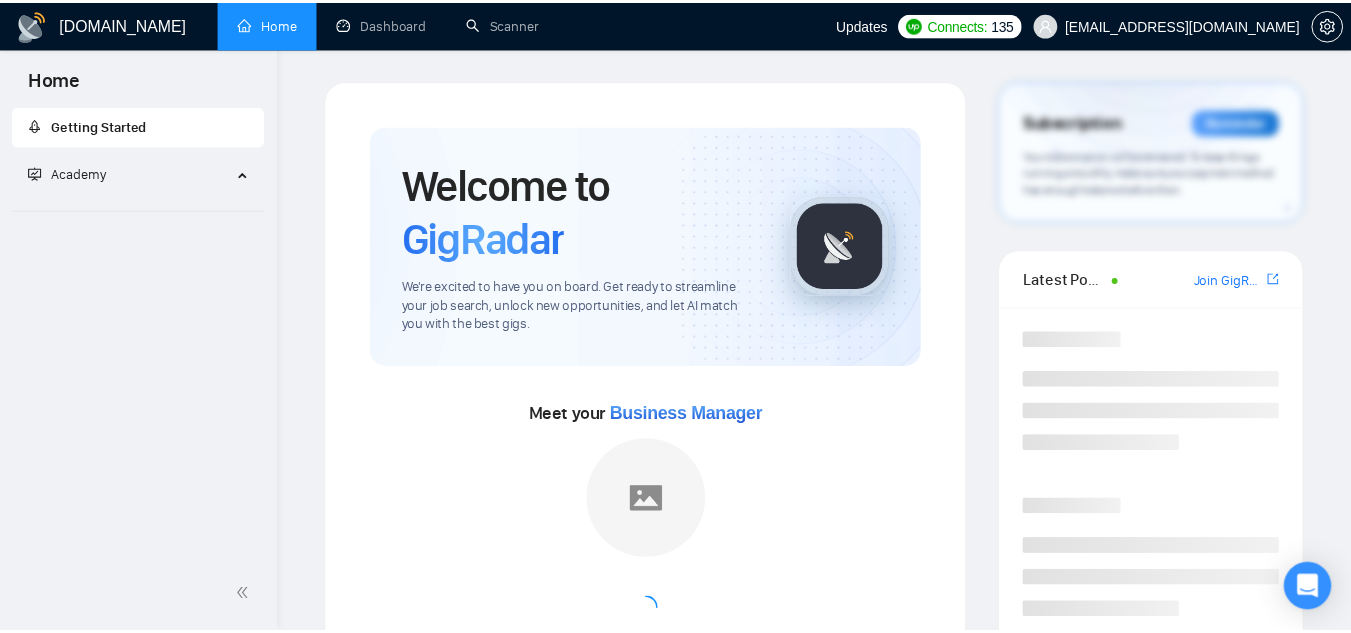 scroll, scrollTop: 0, scrollLeft: 0, axis: both 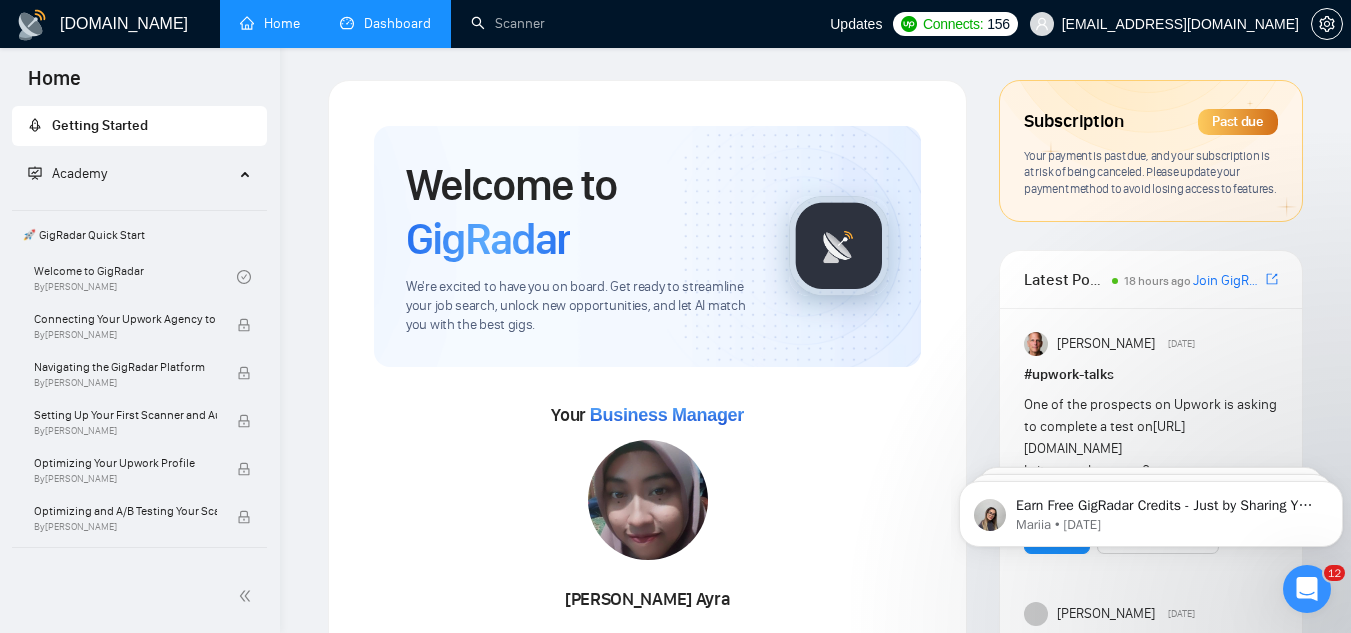 click on "Dashboard" at bounding box center [385, 23] 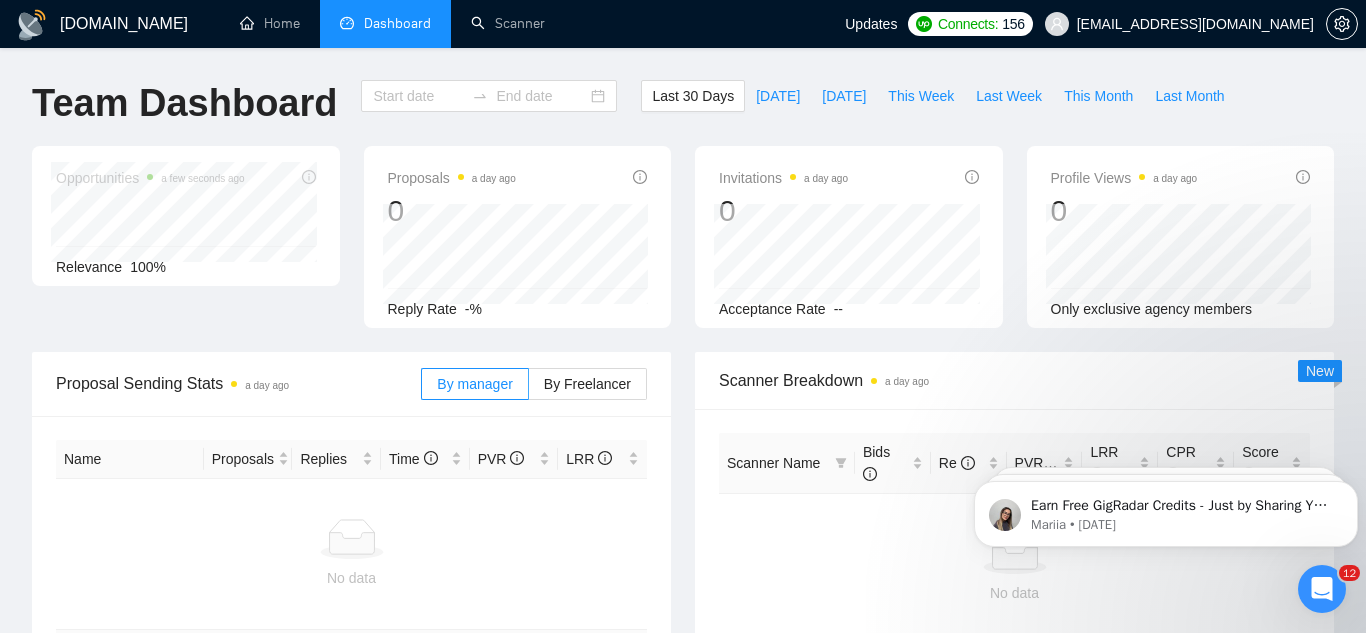 type on "[DATE]" 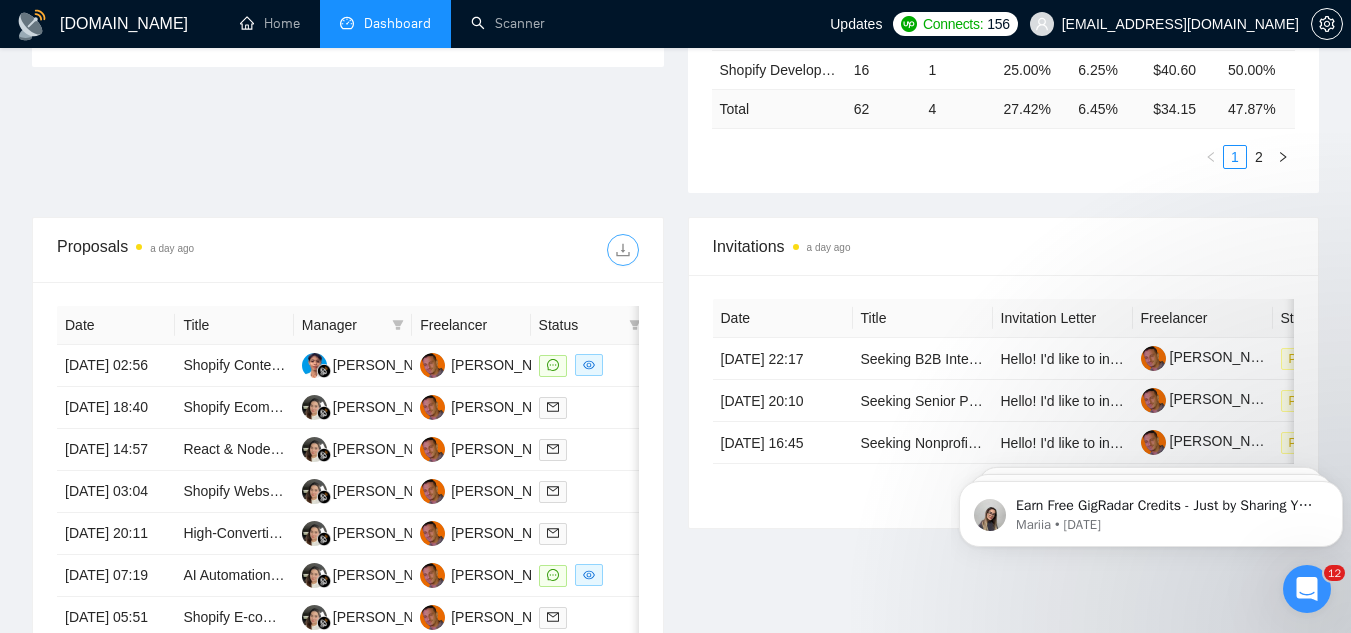 scroll, scrollTop: 600, scrollLeft: 0, axis: vertical 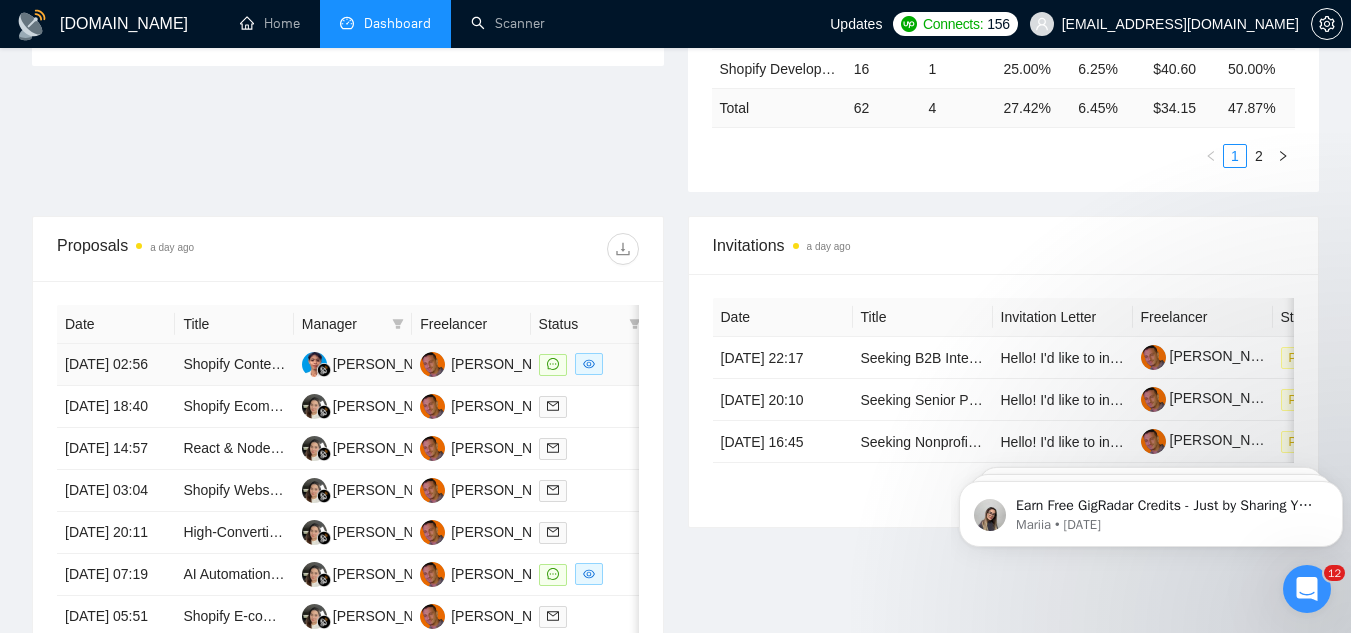 click on "Shopify Content & UX Specialist for Sports Apparel Brand" at bounding box center [234, 365] 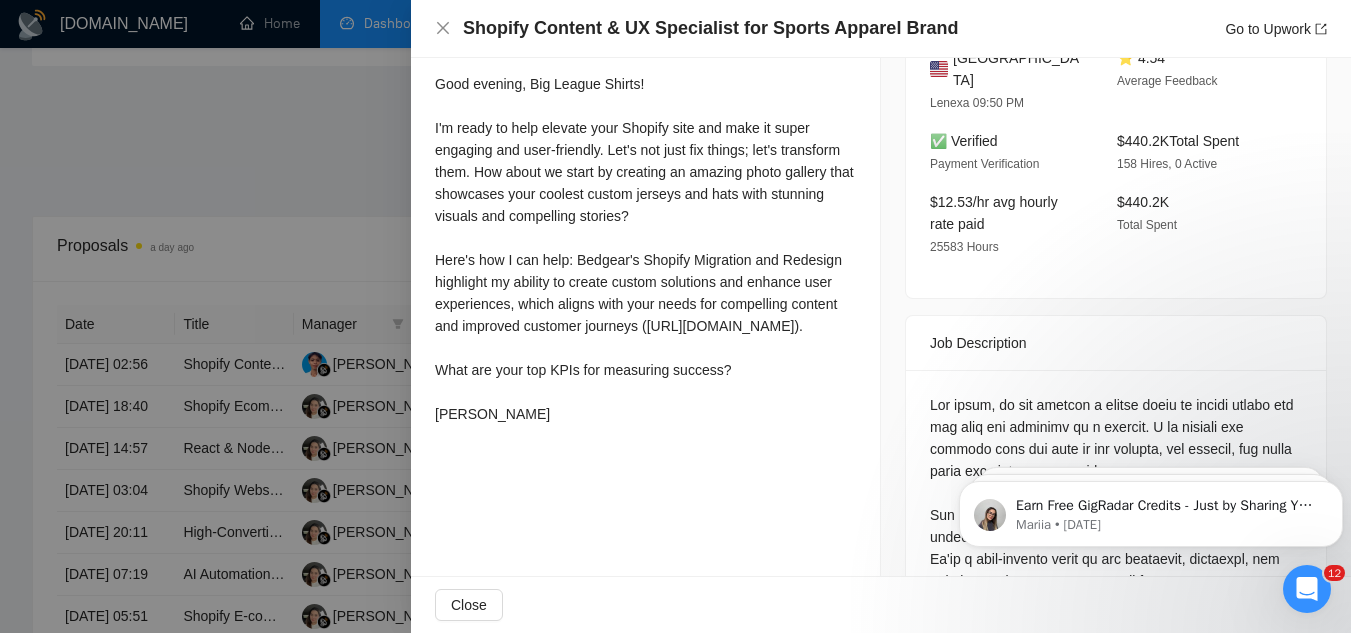scroll, scrollTop: 600, scrollLeft: 0, axis: vertical 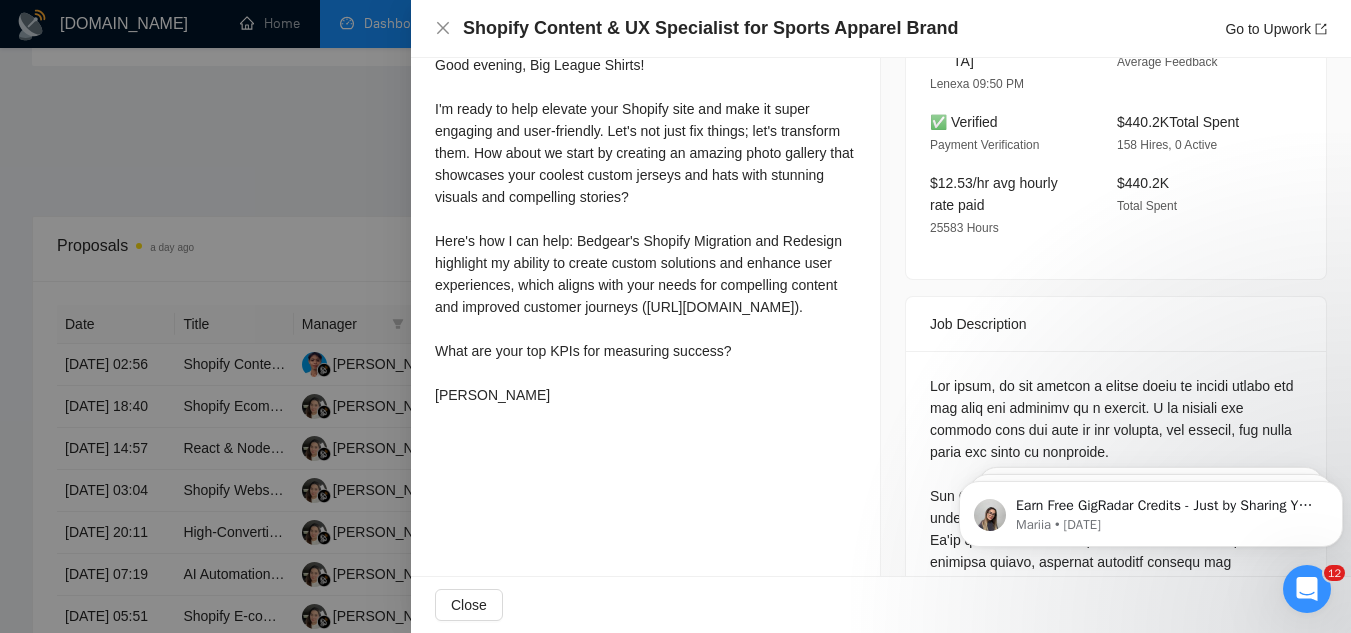click at bounding box center (675, 316) 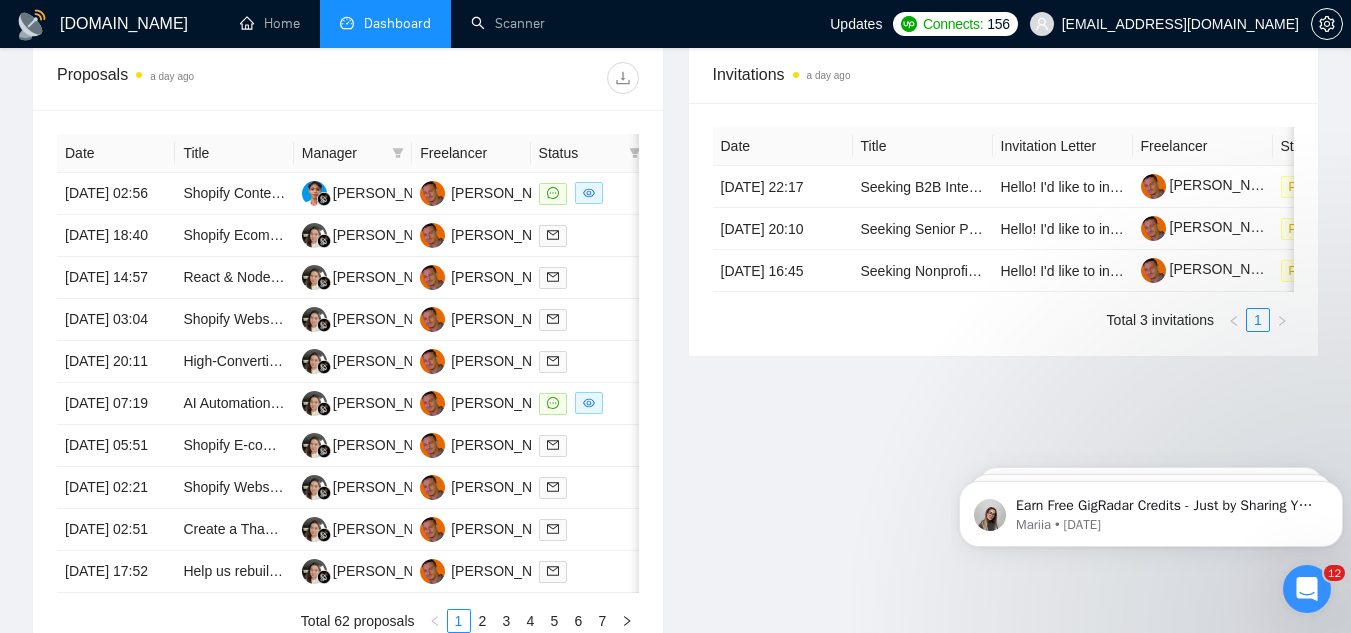 scroll, scrollTop: 800, scrollLeft: 0, axis: vertical 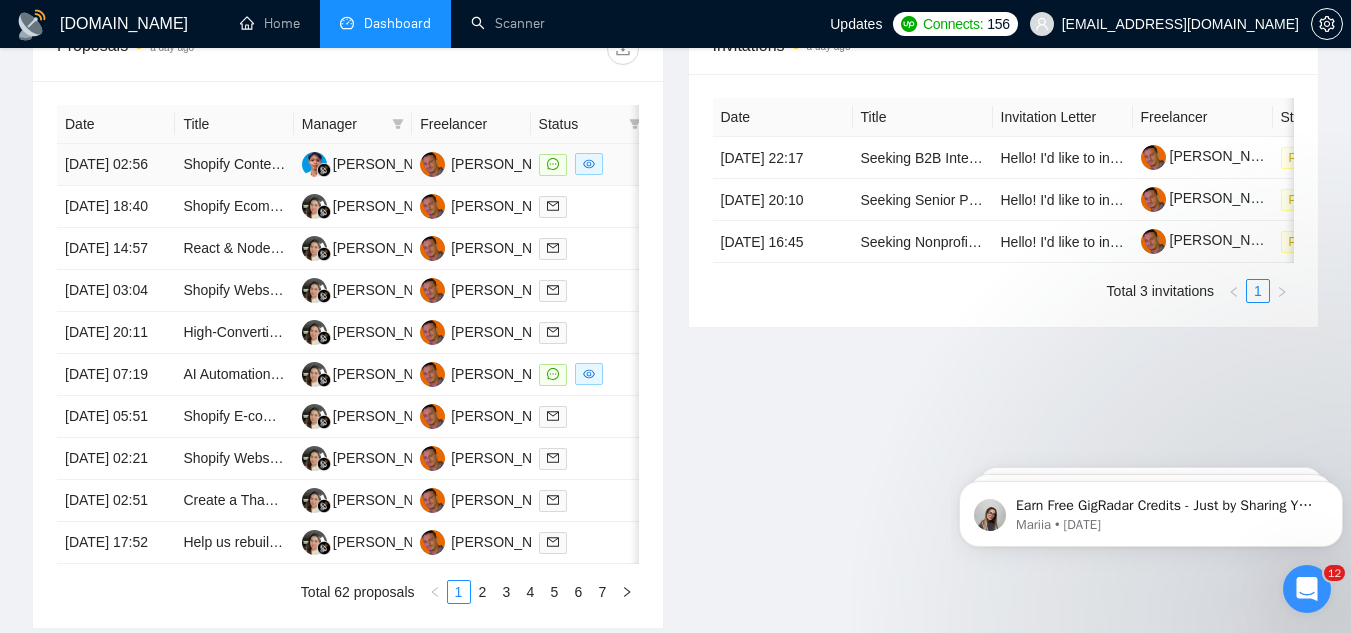 click on "Shopify Content & UX Specialist for Sports Apparel Brand" at bounding box center [234, 165] 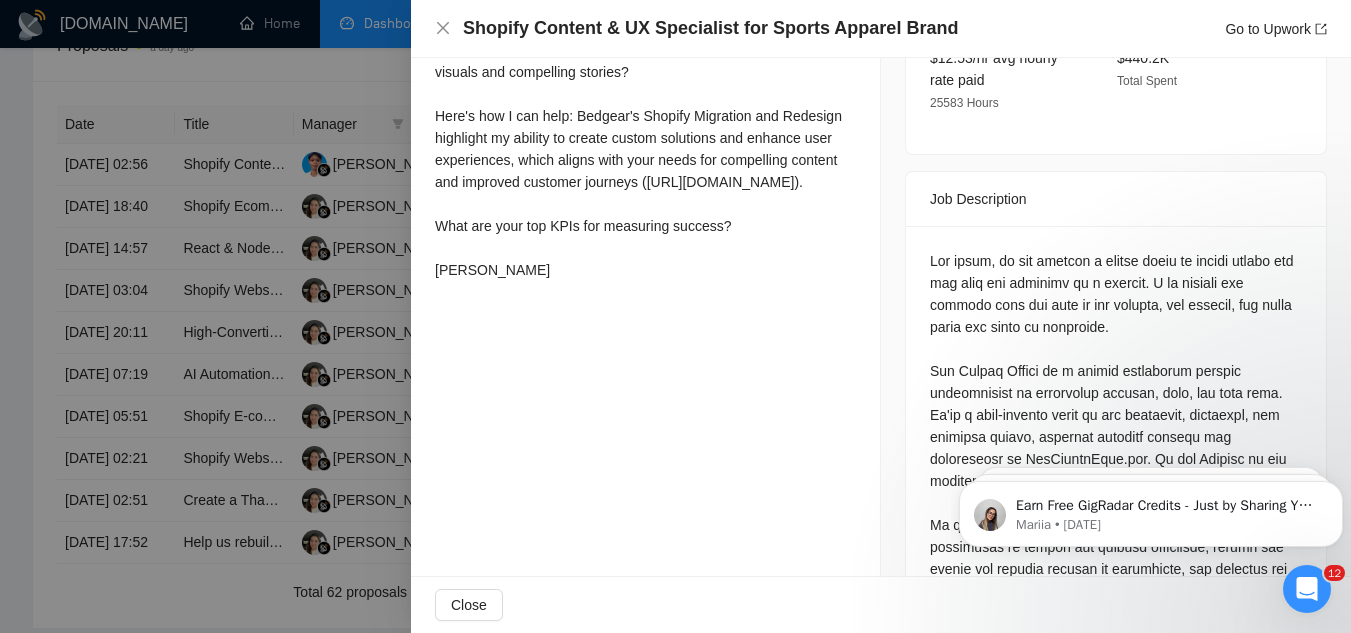 scroll, scrollTop: 800, scrollLeft: 0, axis: vertical 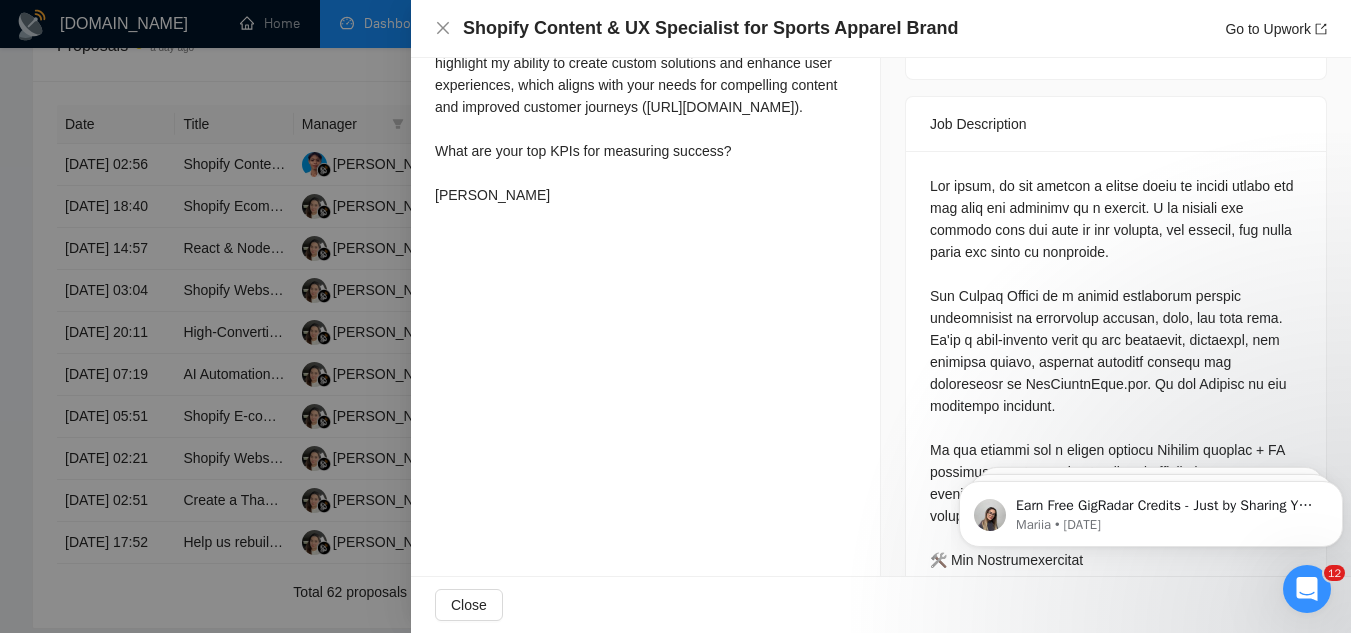 click at bounding box center [675, 316] 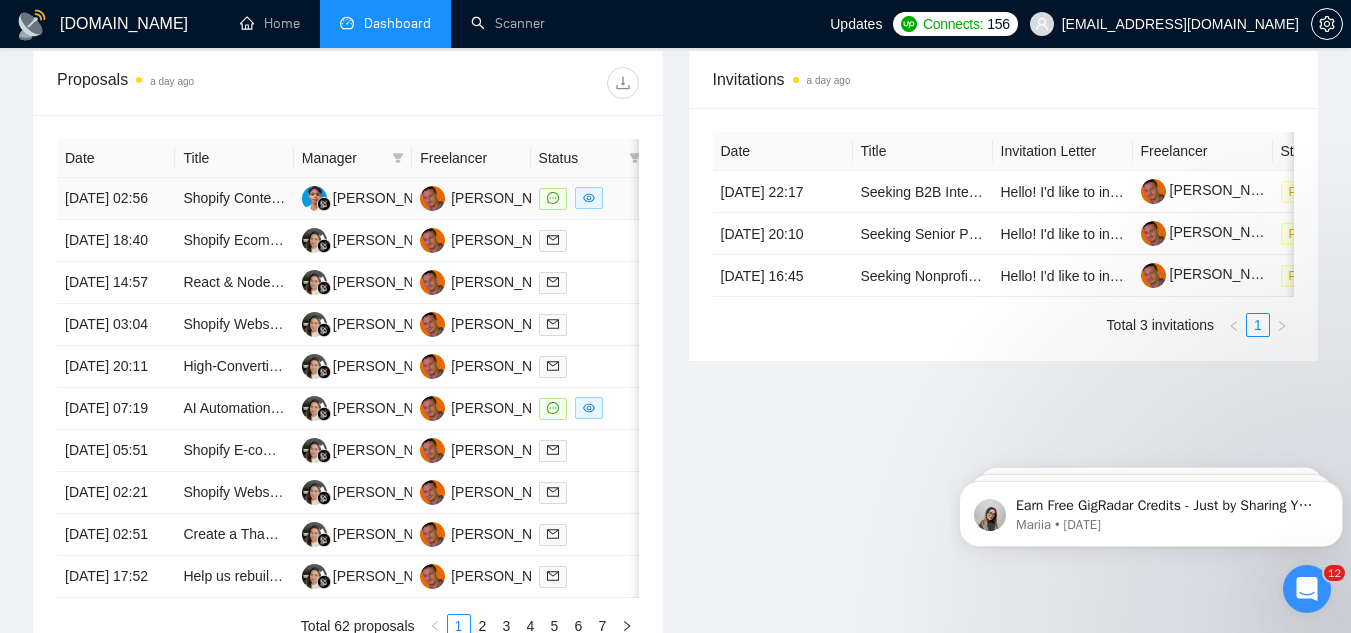 scroll, scrollTop: 800, scrollLeft: 0, axis: vertical 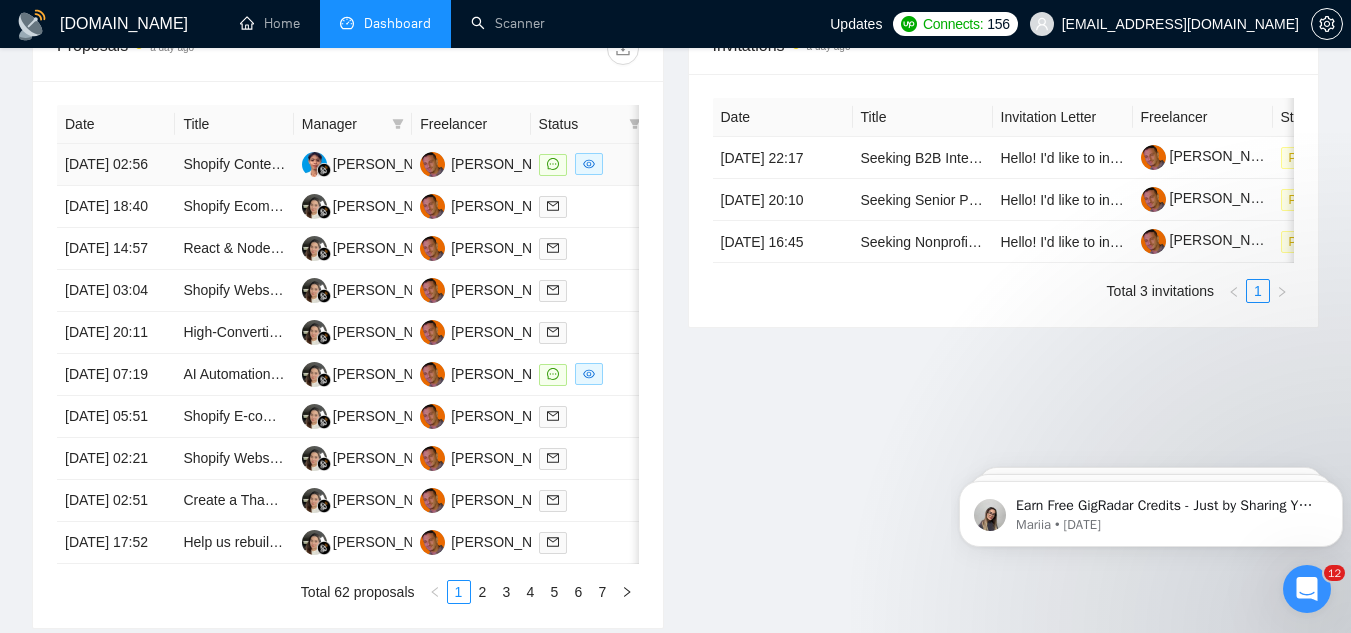 click on "Shopify Content & UX Specialist for Sports Apparel Brand" at bounding box center (234, 165) 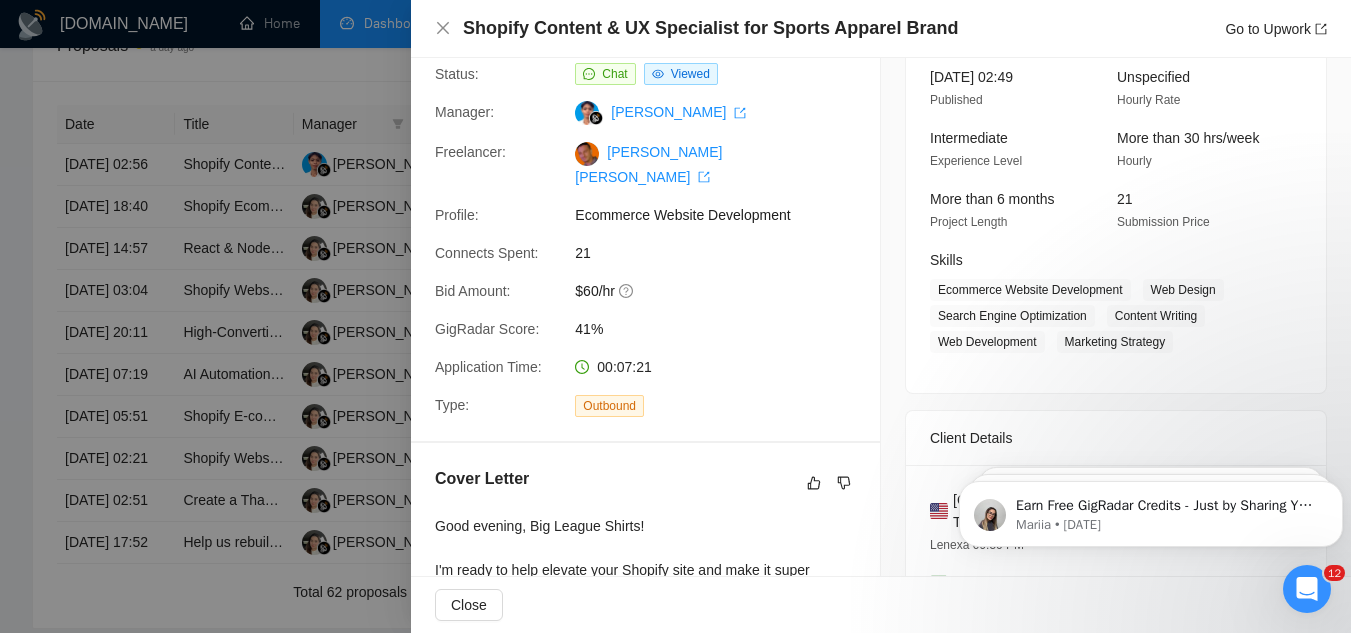 scroll, scrollTop: 0, scrollLeft: 0, axis: both 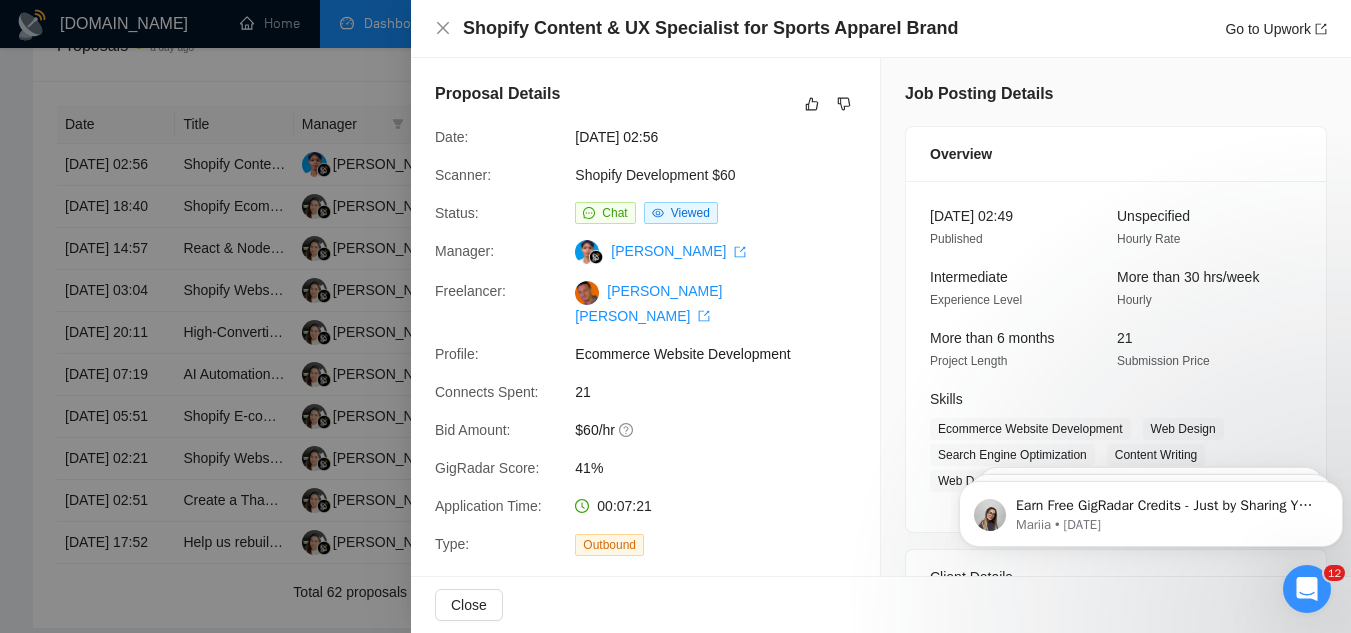 click at bounding box center (675, 316) 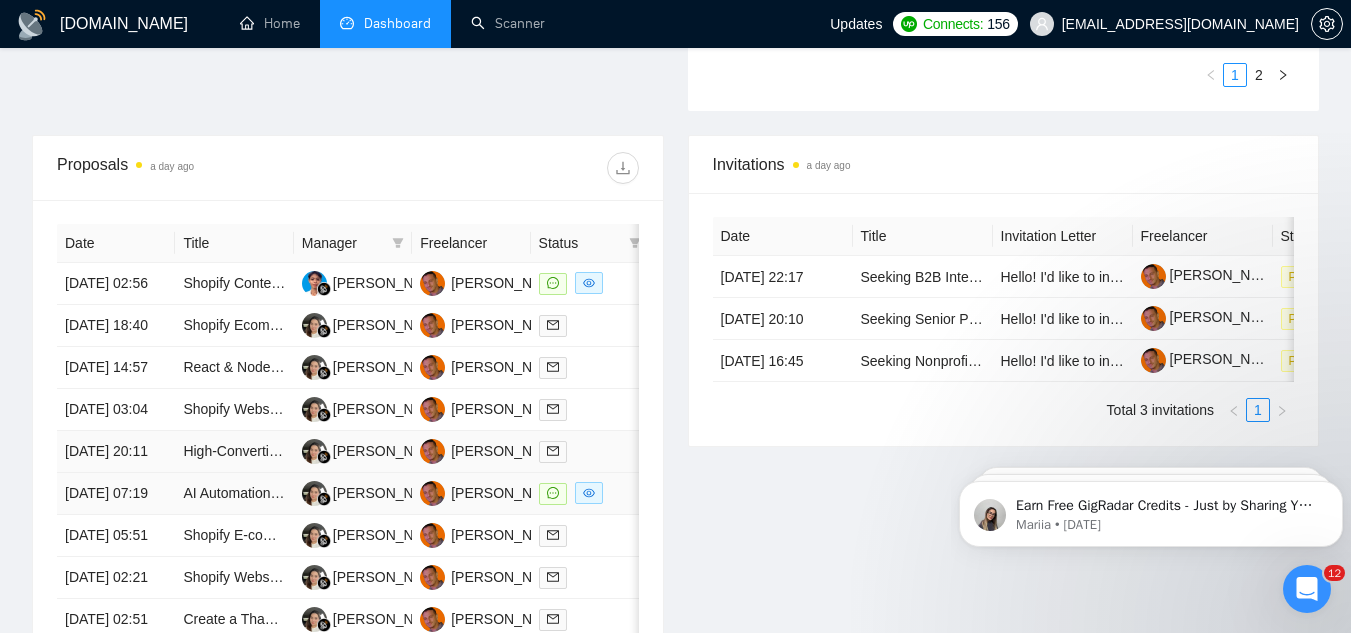 scroll, scrollTop: 500, scrollLeft: 0, axis: vertical 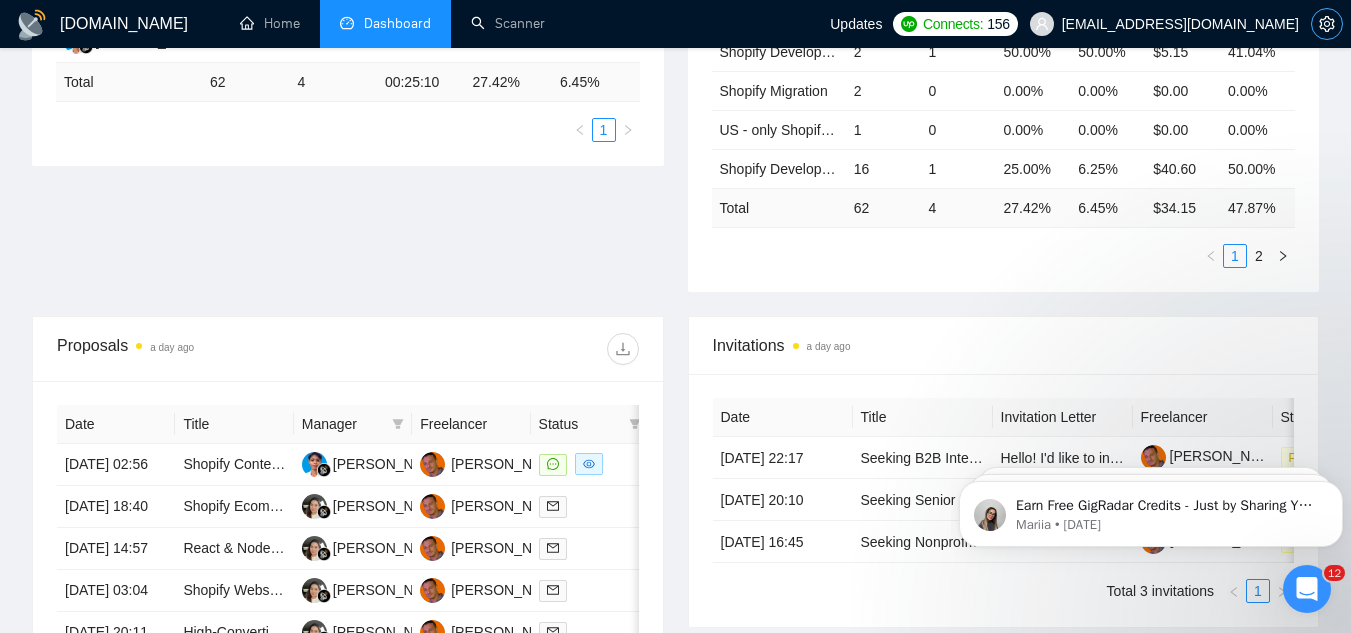 click at bounding box center [1327, 24] 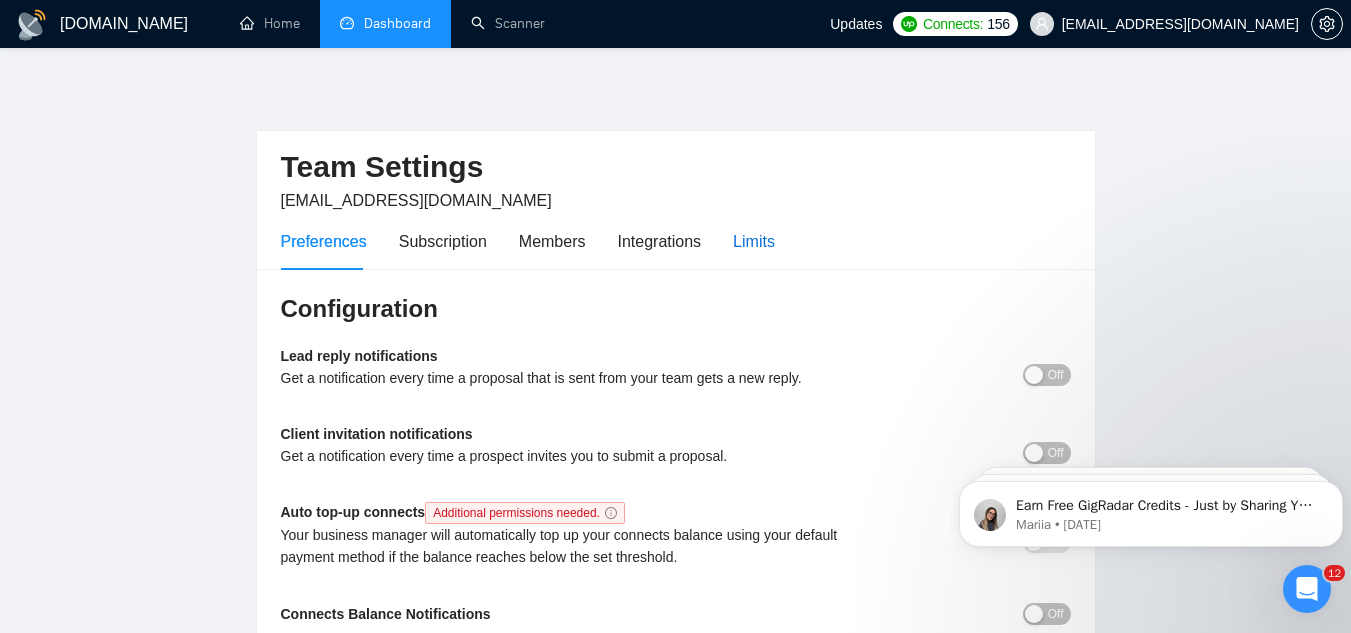 click on "Limits" at bounding box center (754, 241) 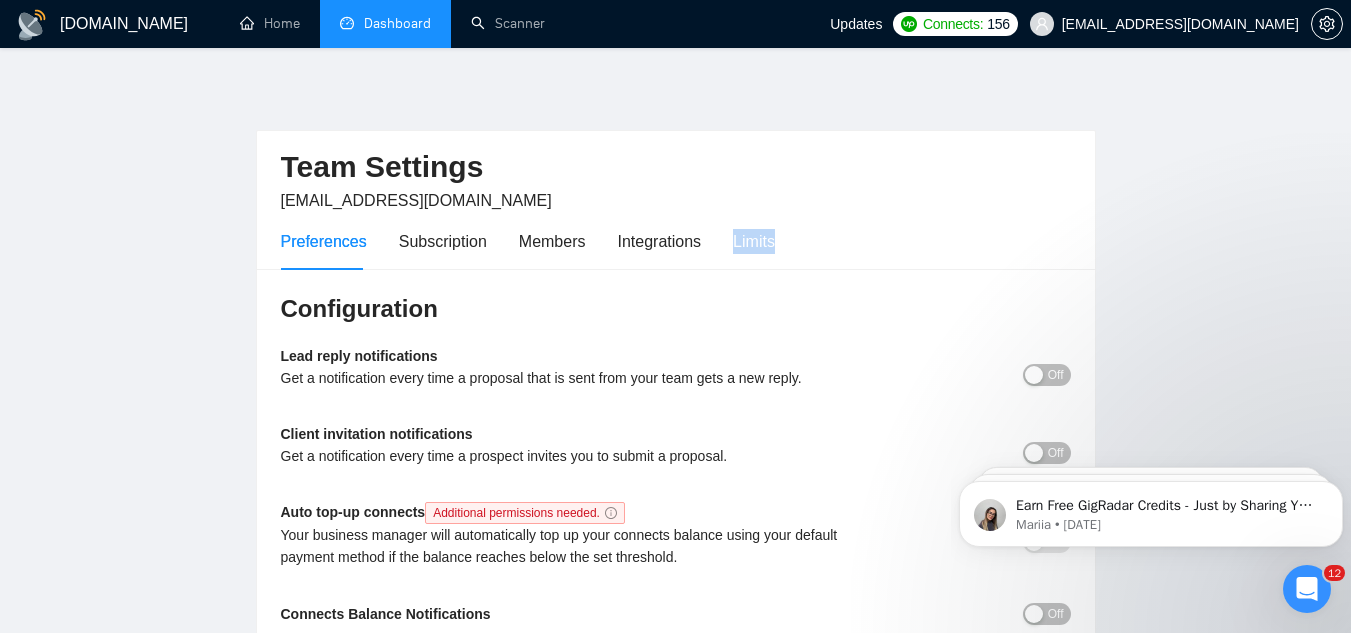 click on "Limits" at bounding box center (754, 241) 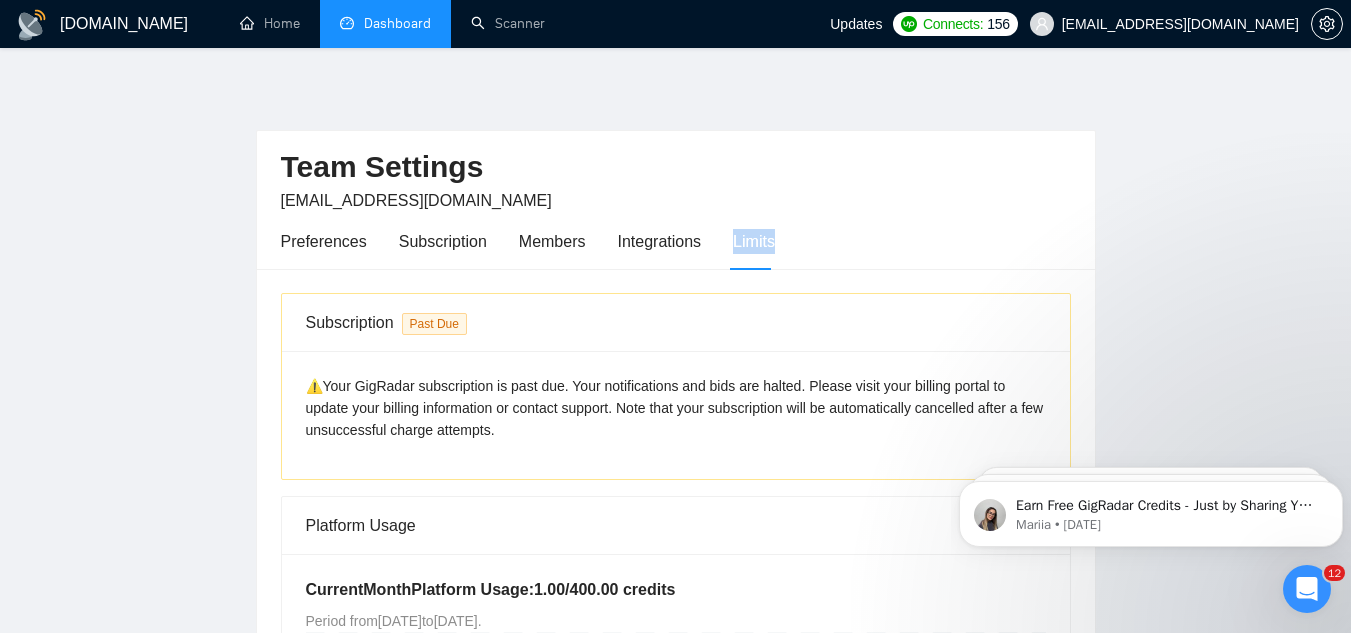 click on "Dashboard" at bounding box center [385, 23] 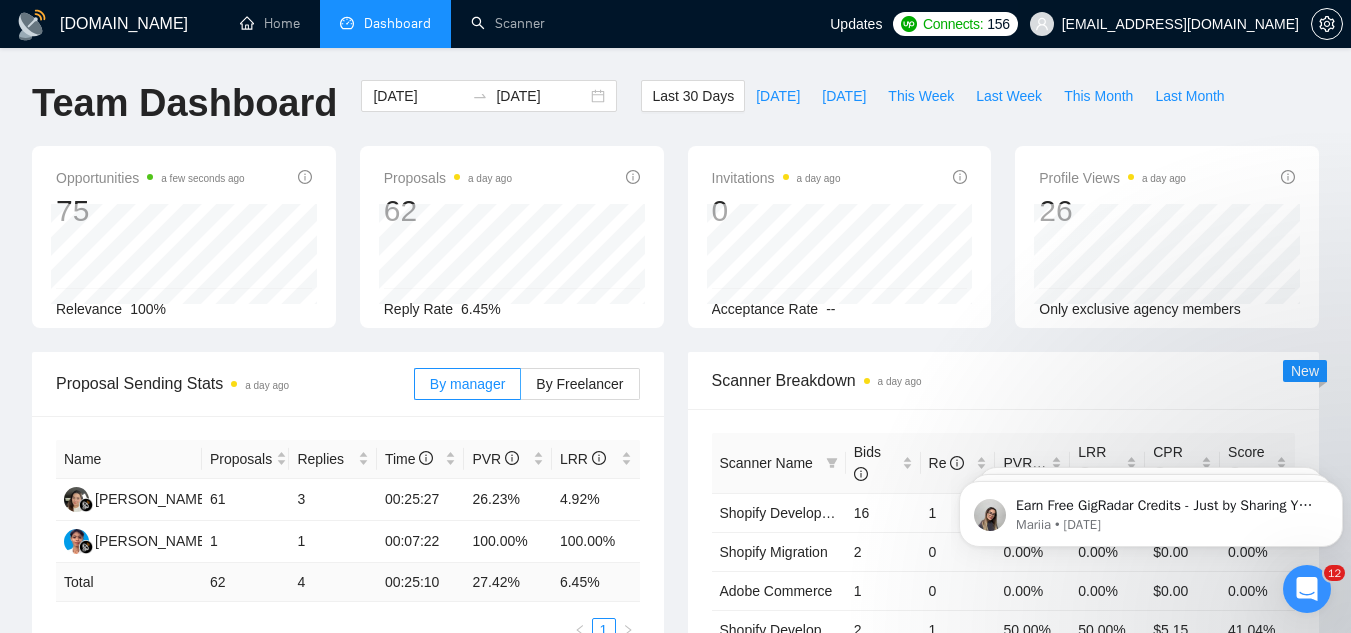 click on "[EMAIL_ADDRESS][DOMAIN_NAME]" at bounding box center [1164, 24] 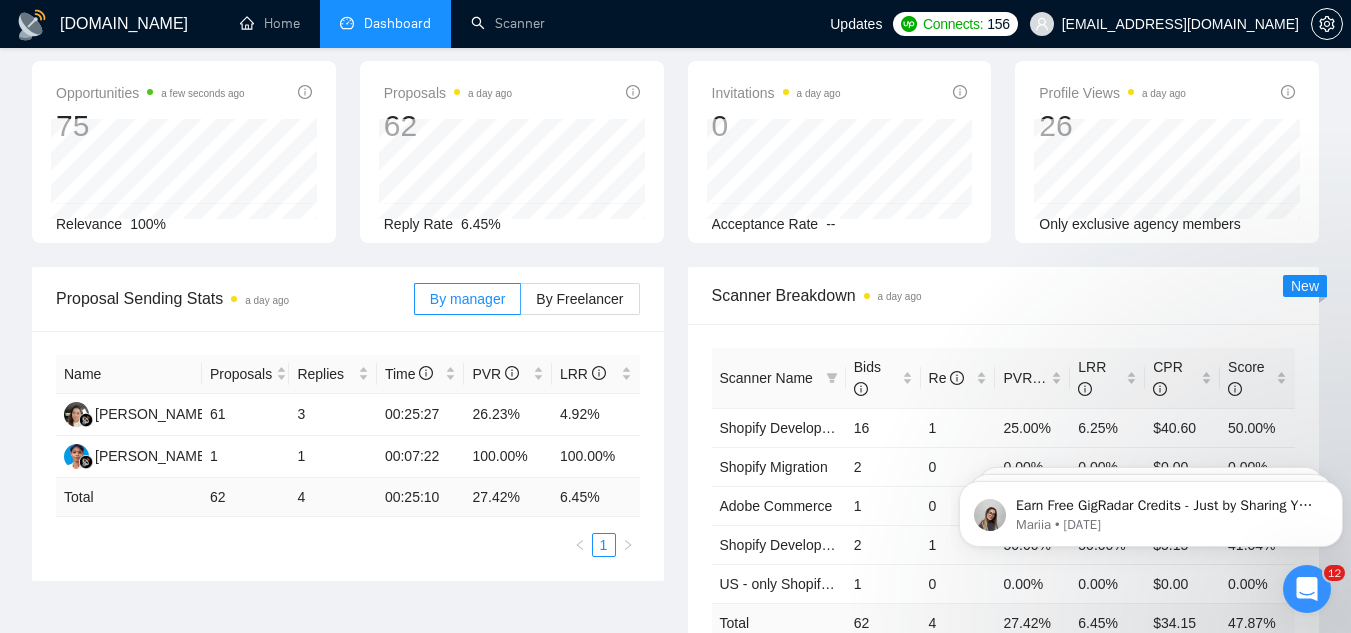 scroll, scrollTop: 0, scrollLeft: 0, axis: both 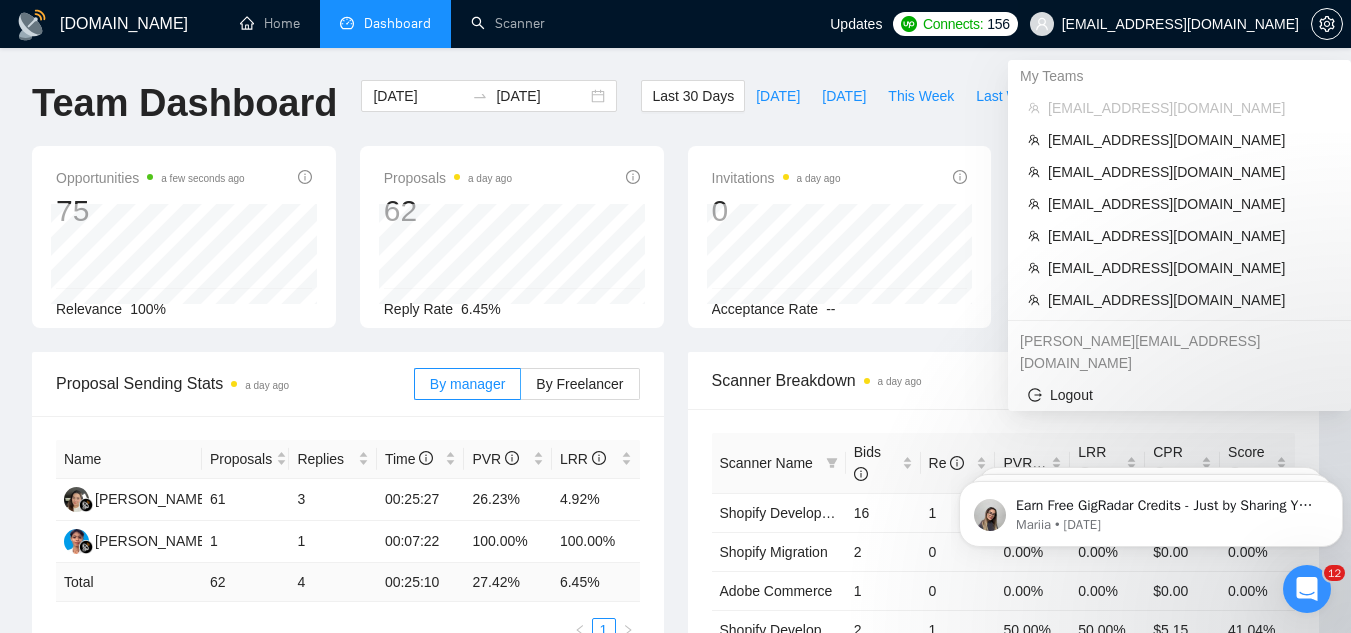 click on "[EMAIL_ADDRESS][DOMAIN_NAME]" at bounding box center (1164, 24) 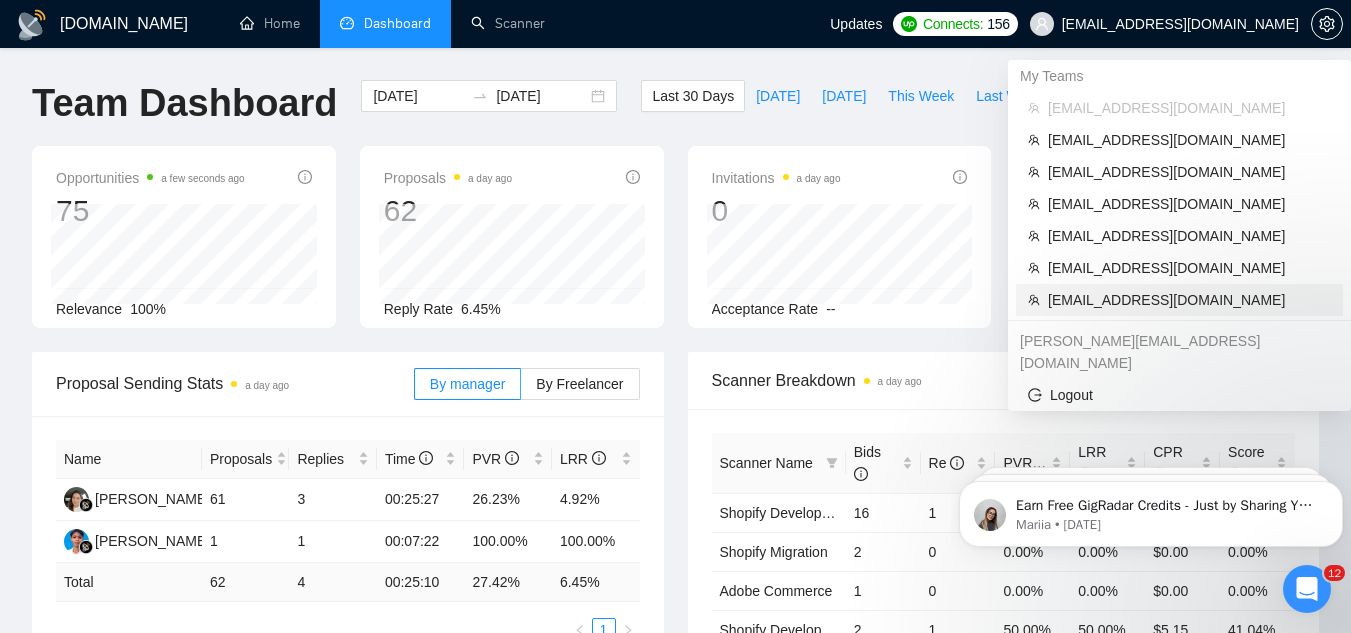 click on "[EMAIL_ADDRESS][DOMAIN_NAME]" at bounding box center (1189, 300) 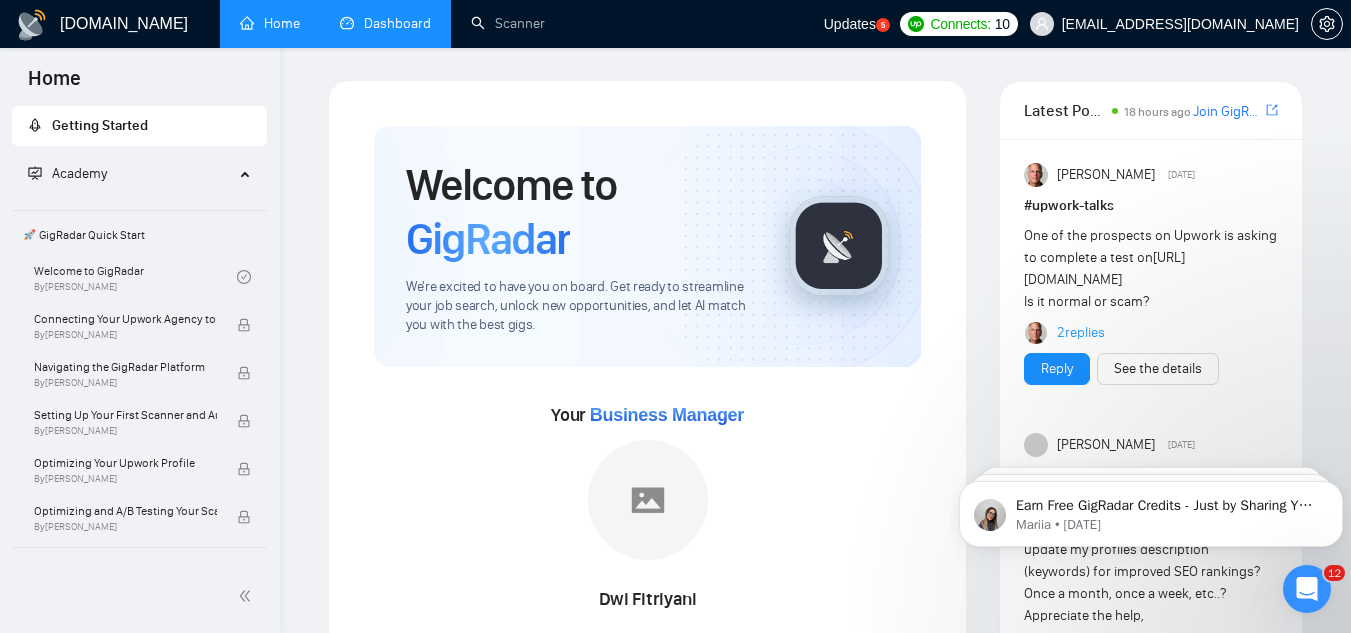 click on "Dashboard" at bounding box center [385, 23] 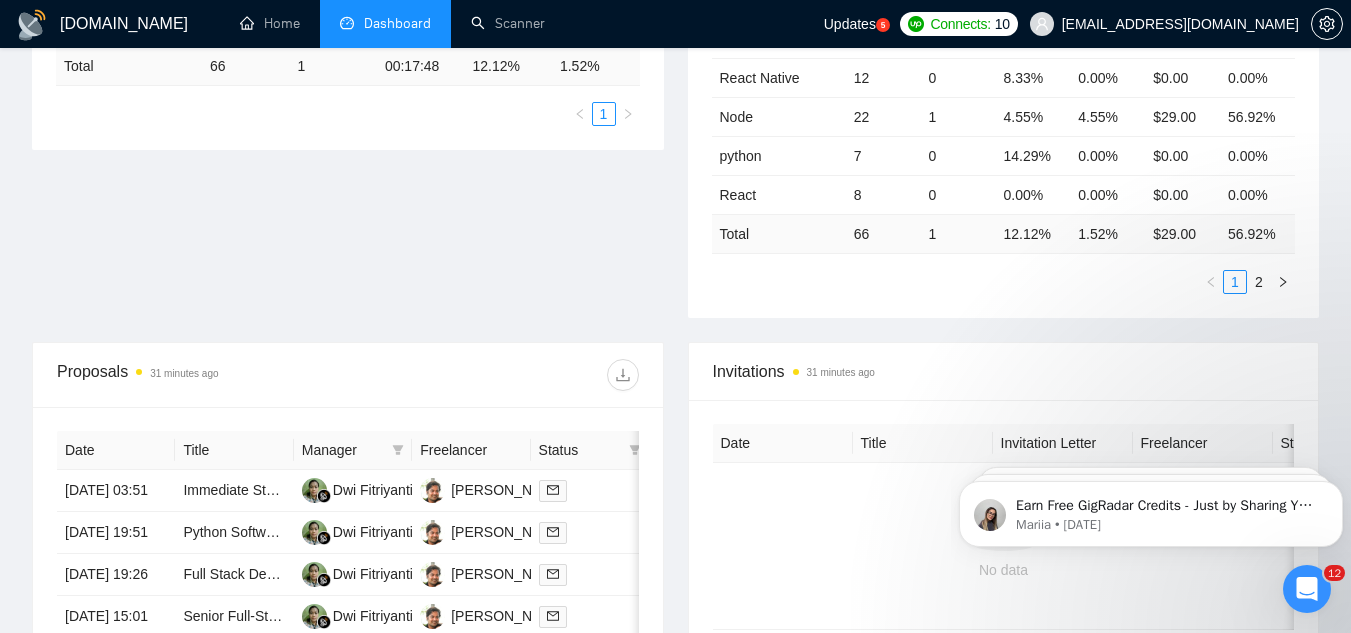 scroll, scrollTop: 700, scrollLeft: 0, axis: vertical 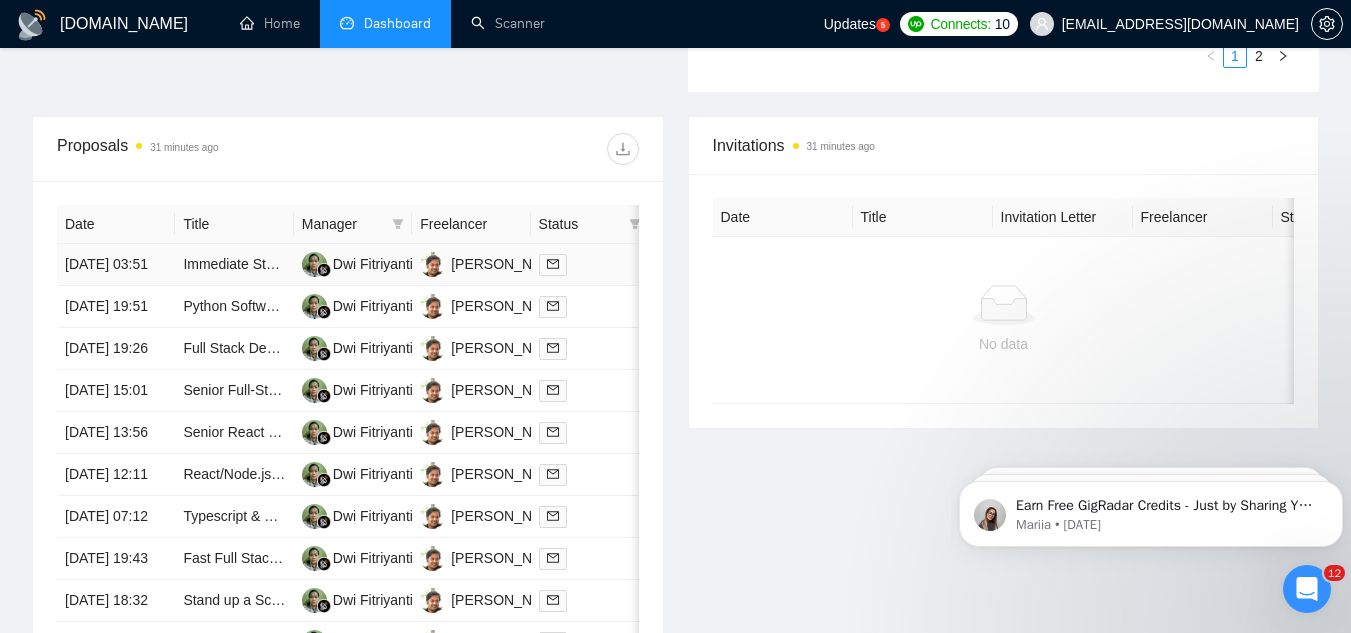 click on "Immediate Start Required! Long Term Developer to launch existing iOS & android App Swift Kotlin" at bounding box center [234, 265] 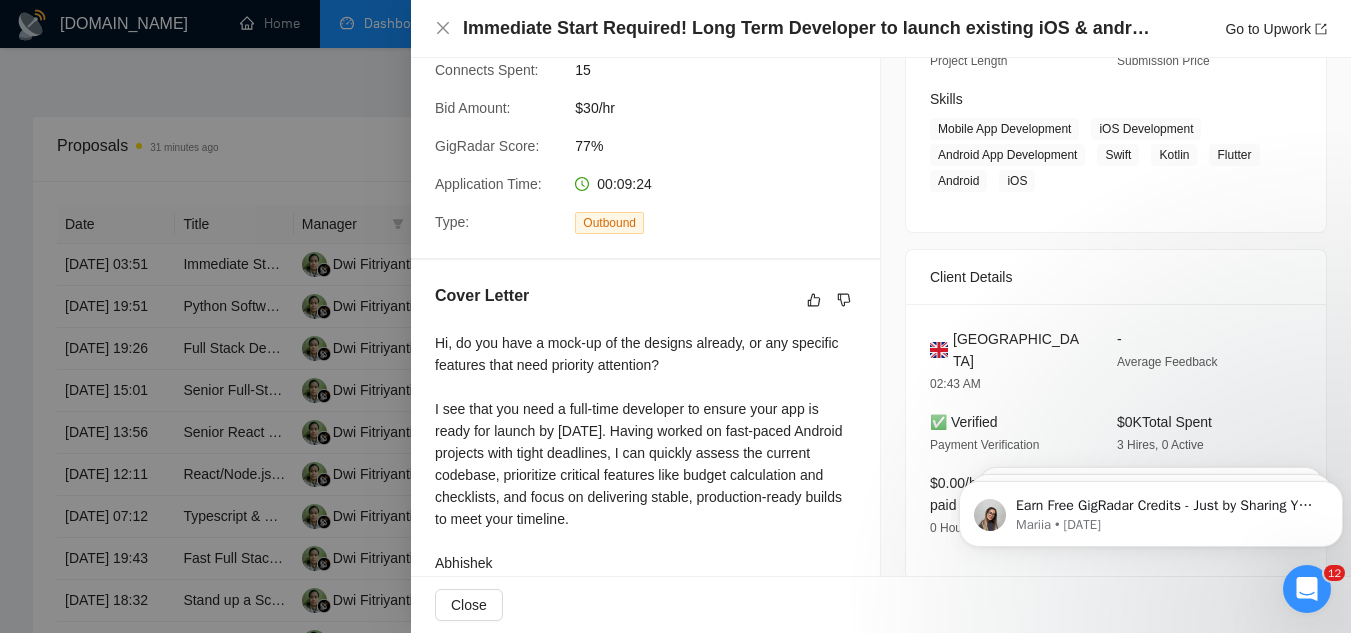 scroll, scrollTop: 400, scrollLeft: 0, axis: vertical 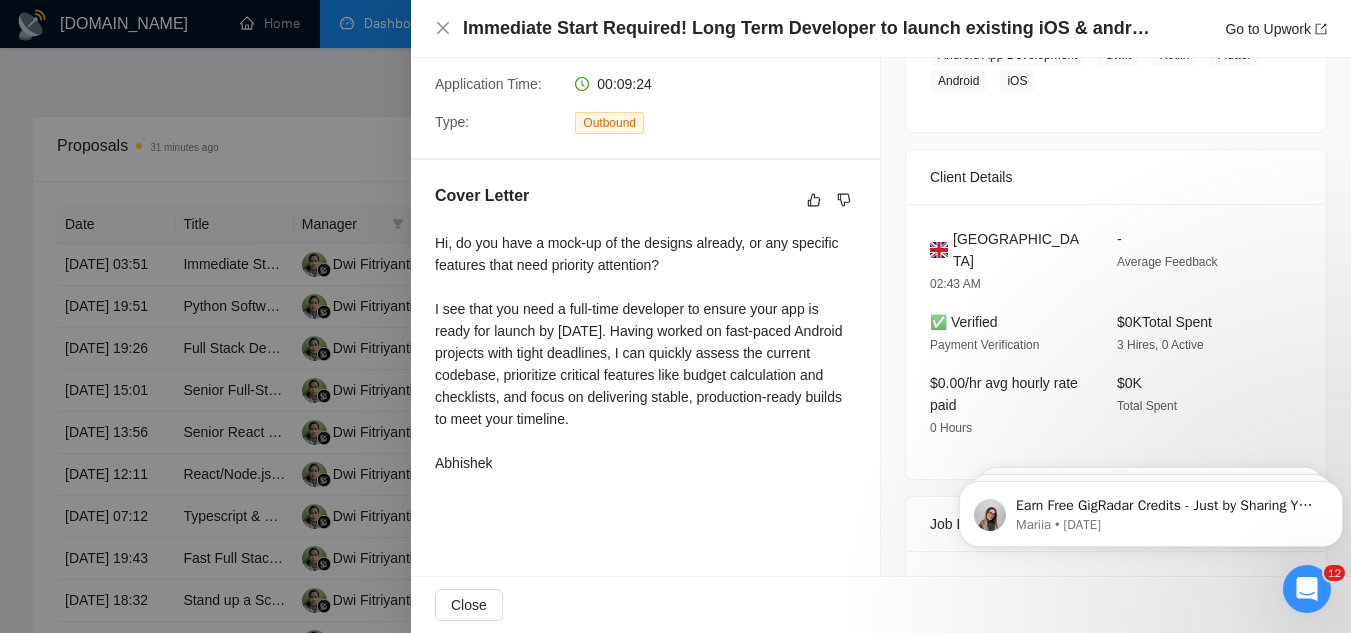 click at bounding box center [675, 316] 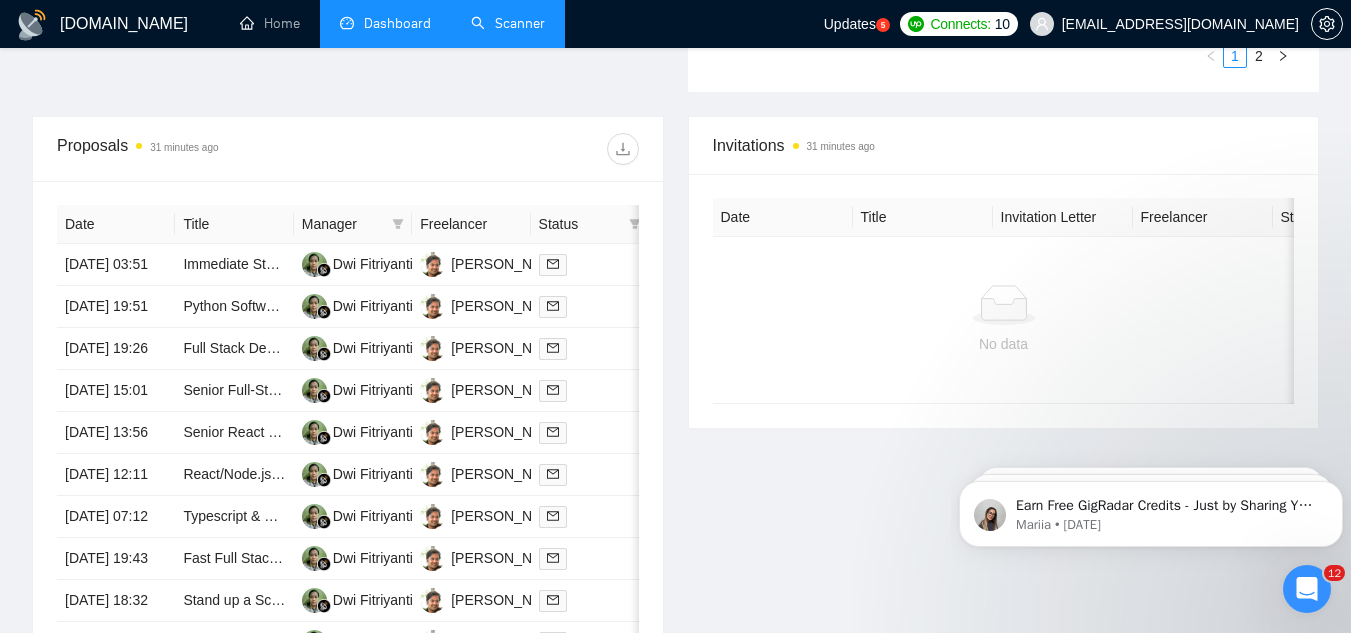 click on "Scanner" at bounding box center [508, 23] 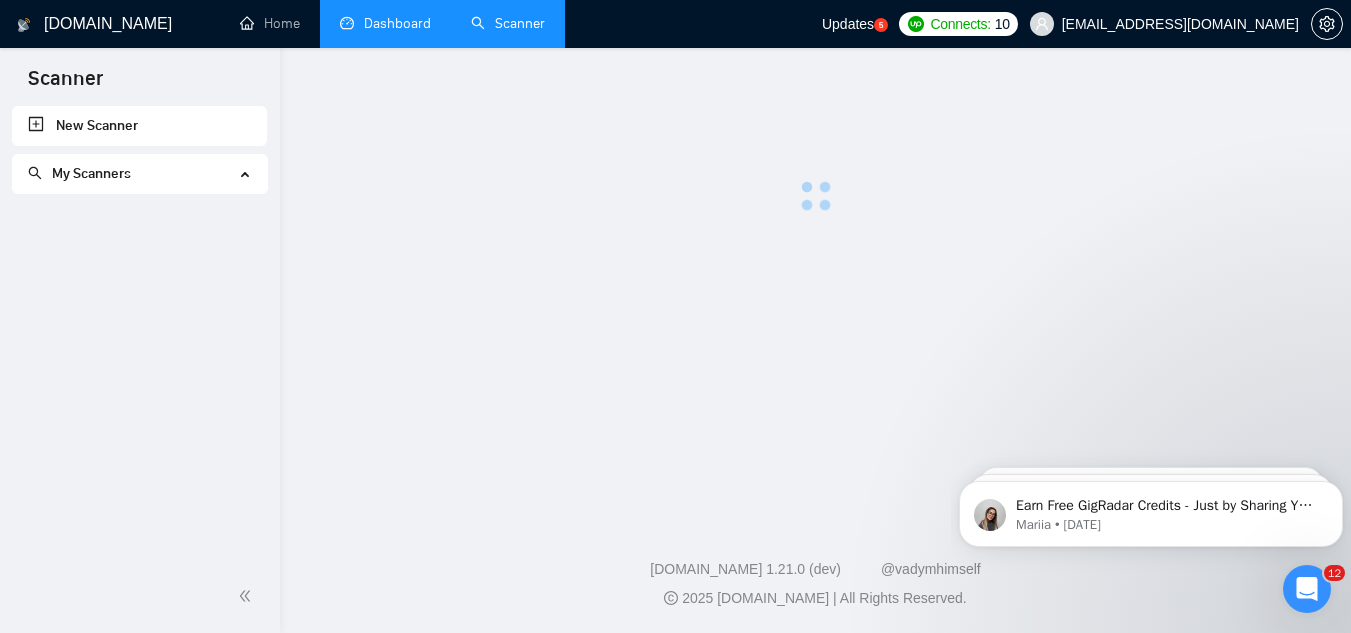 scroll, scrollTop: 0, scrollLeft: 0, axis: both 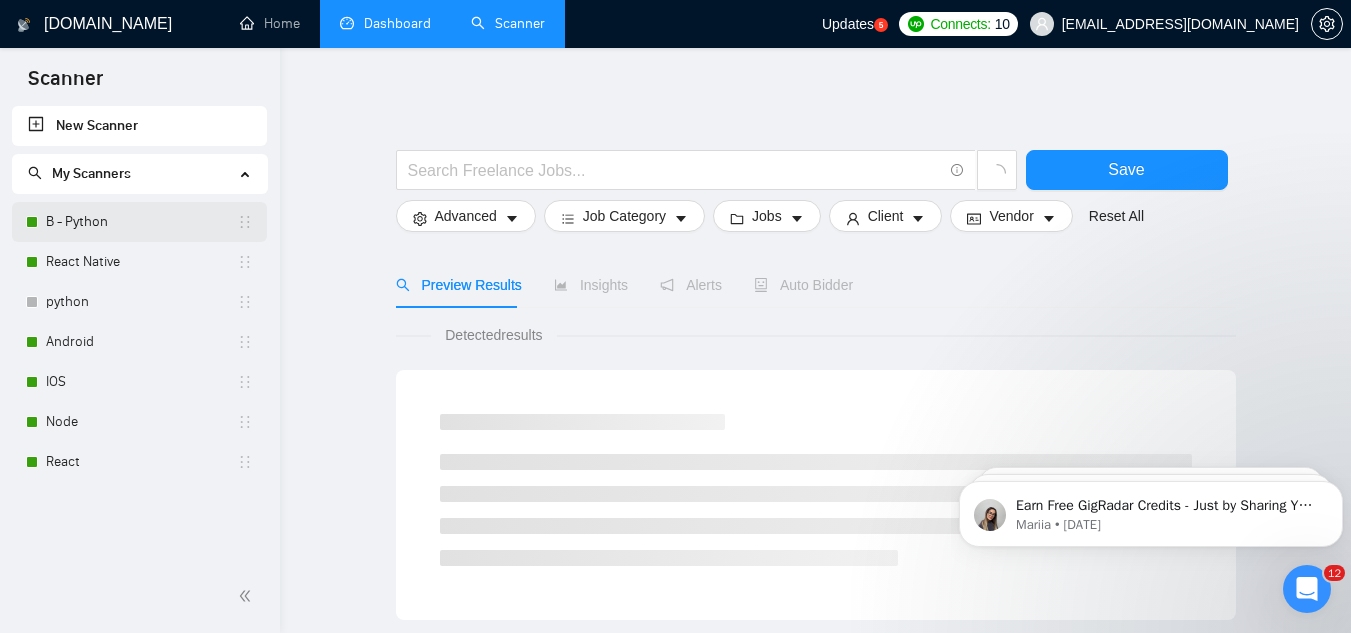 click on "B - Python" at bounding box center (141, 222) 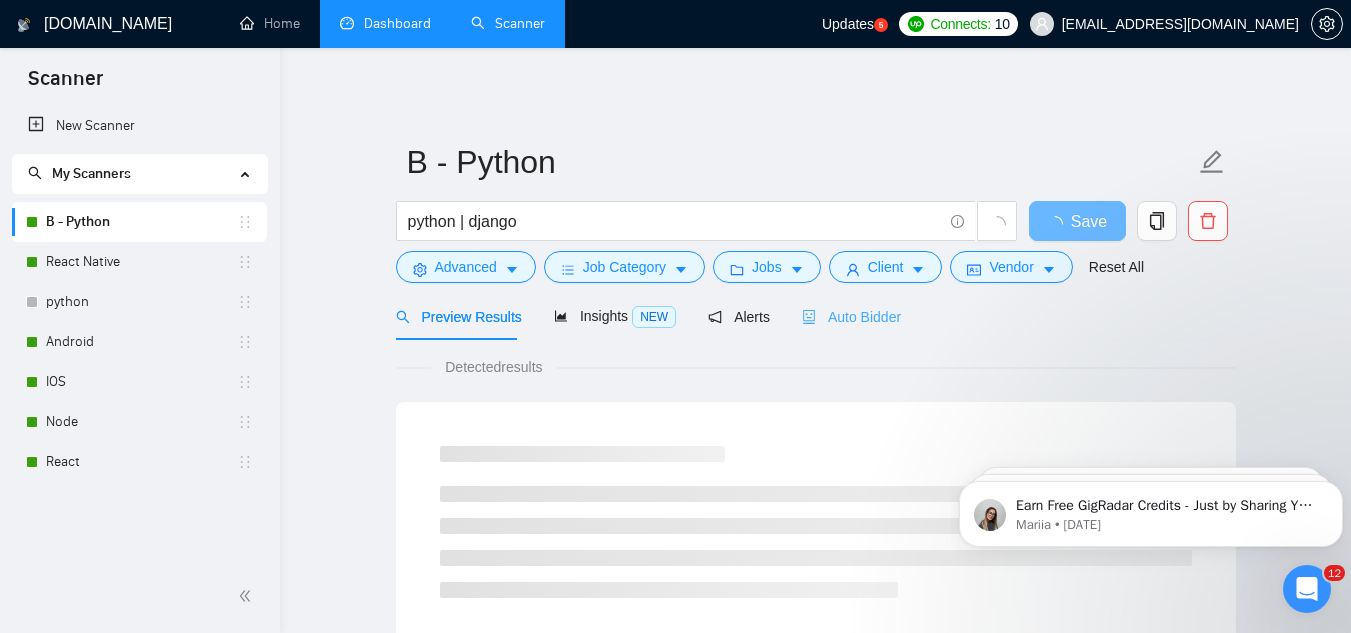 click on "Auto Bidder" at bounding box center [851, 316] 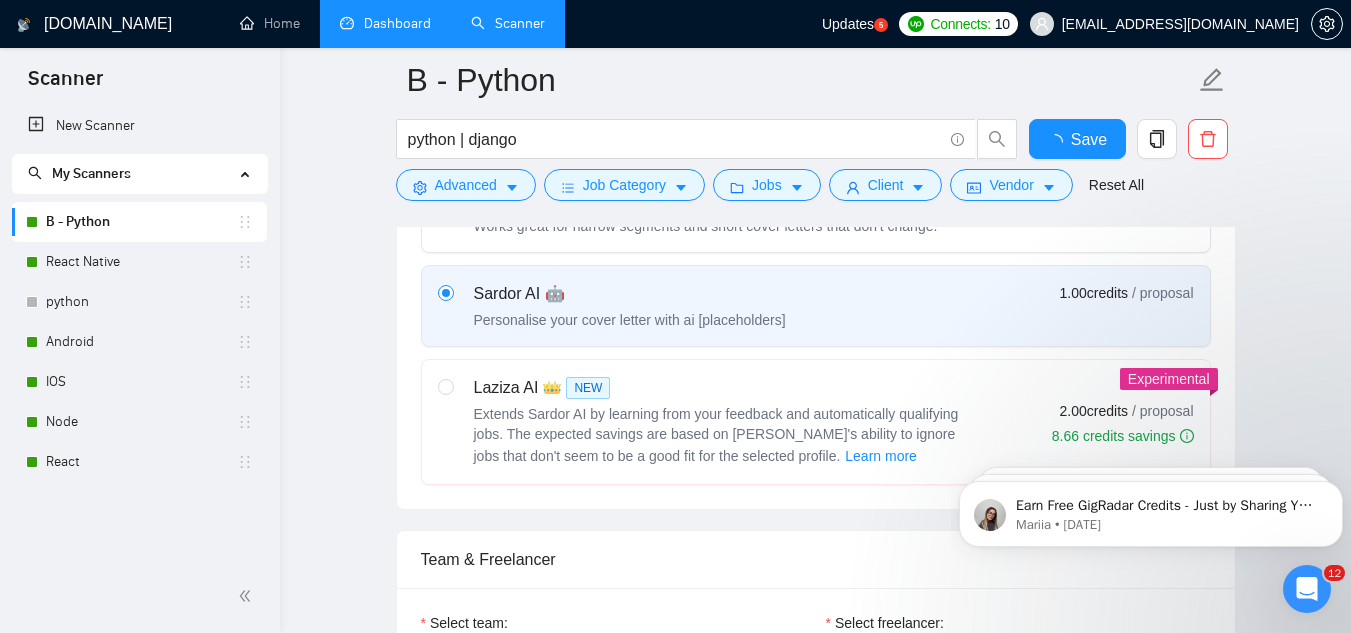 type 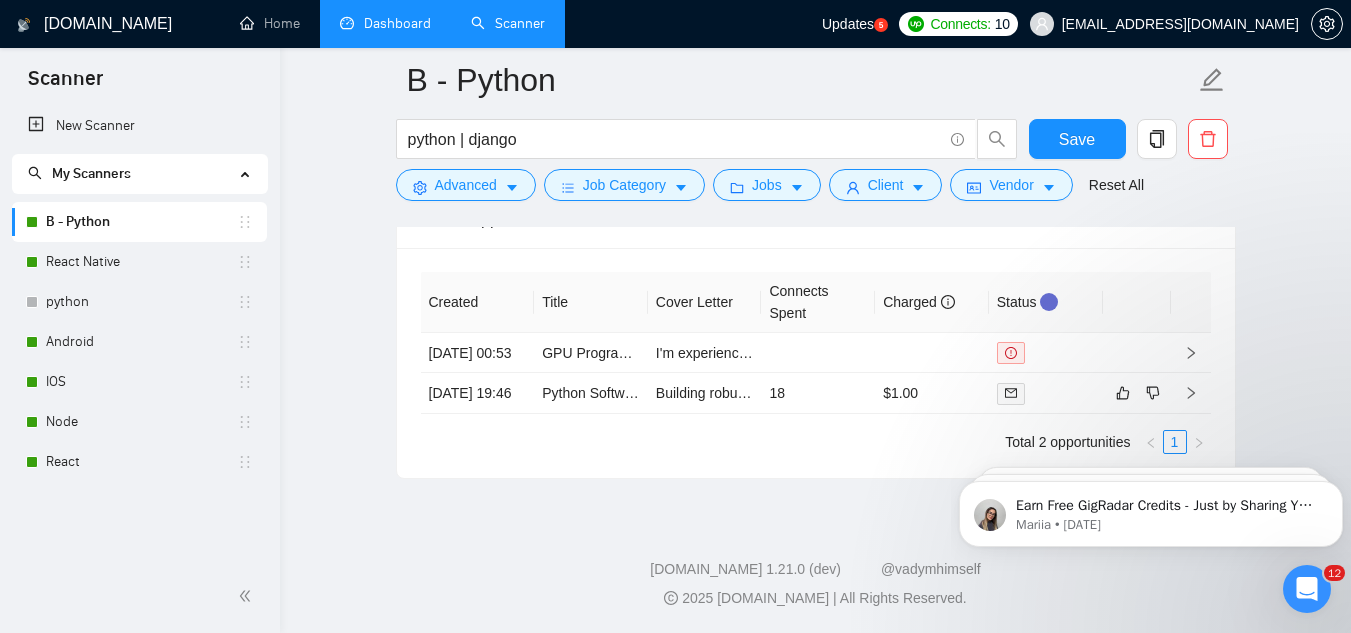 scroll, scrollTop: 4111, scrollLeft: 0, axis: vertical 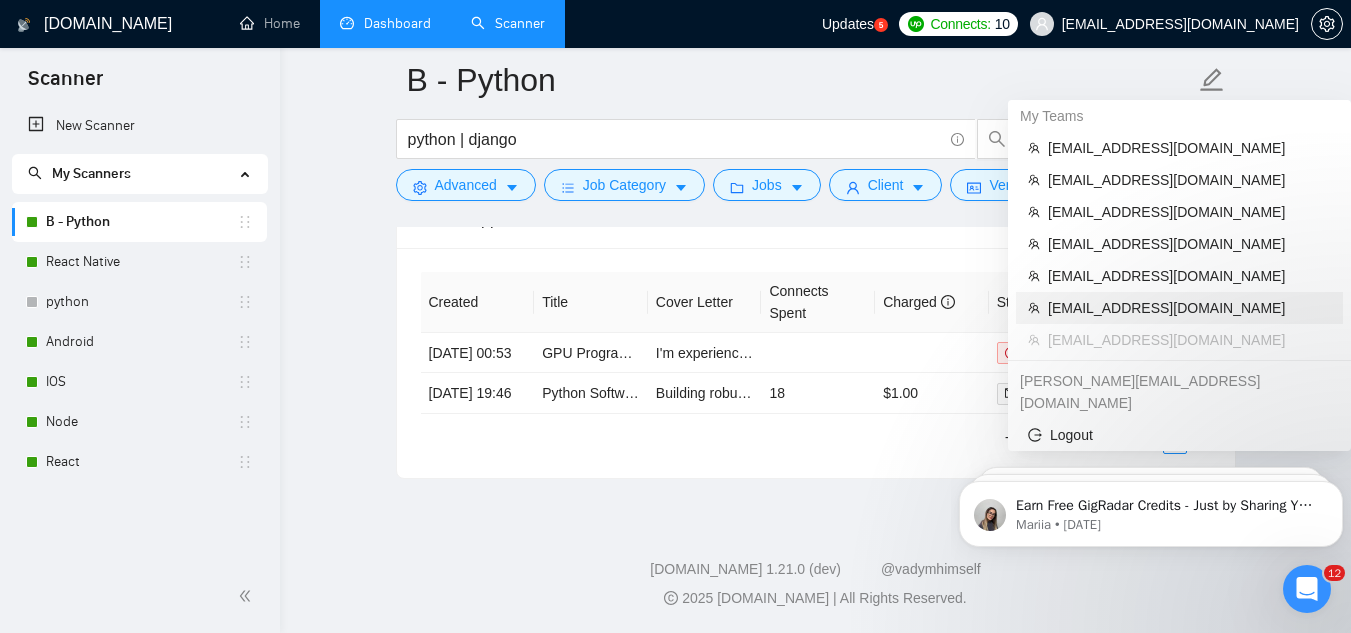 click on "[EMAIL_ADDRESS][DOMAIN_NAME]" at bounding box center (1189, 308) 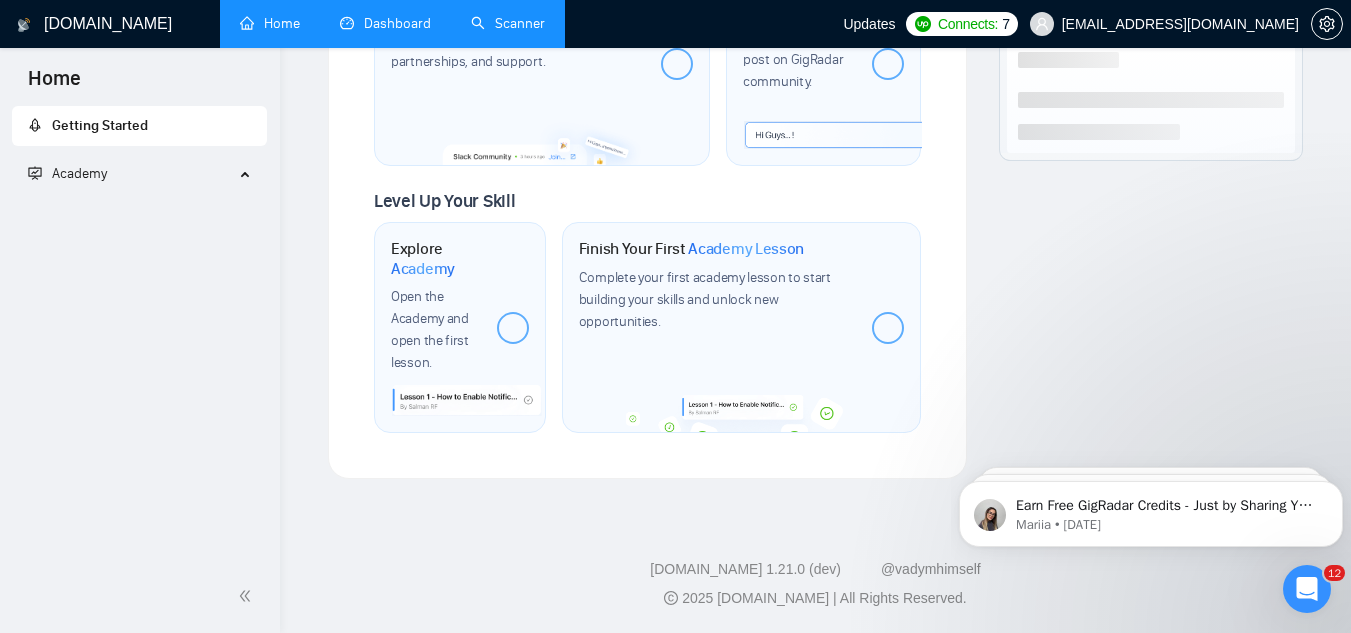 scroll, scrollTop: 1206, scrollLeft: 0, axis: vertical 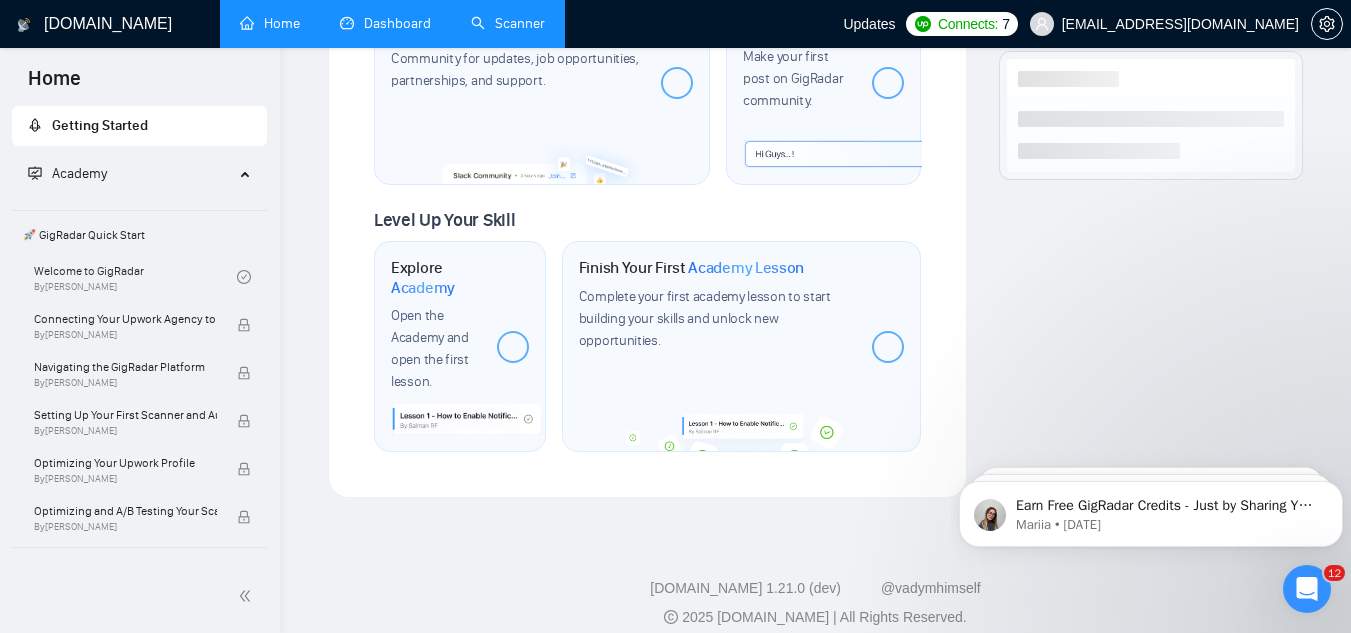 click on "Dashboard" at bounding box center (385, 23) 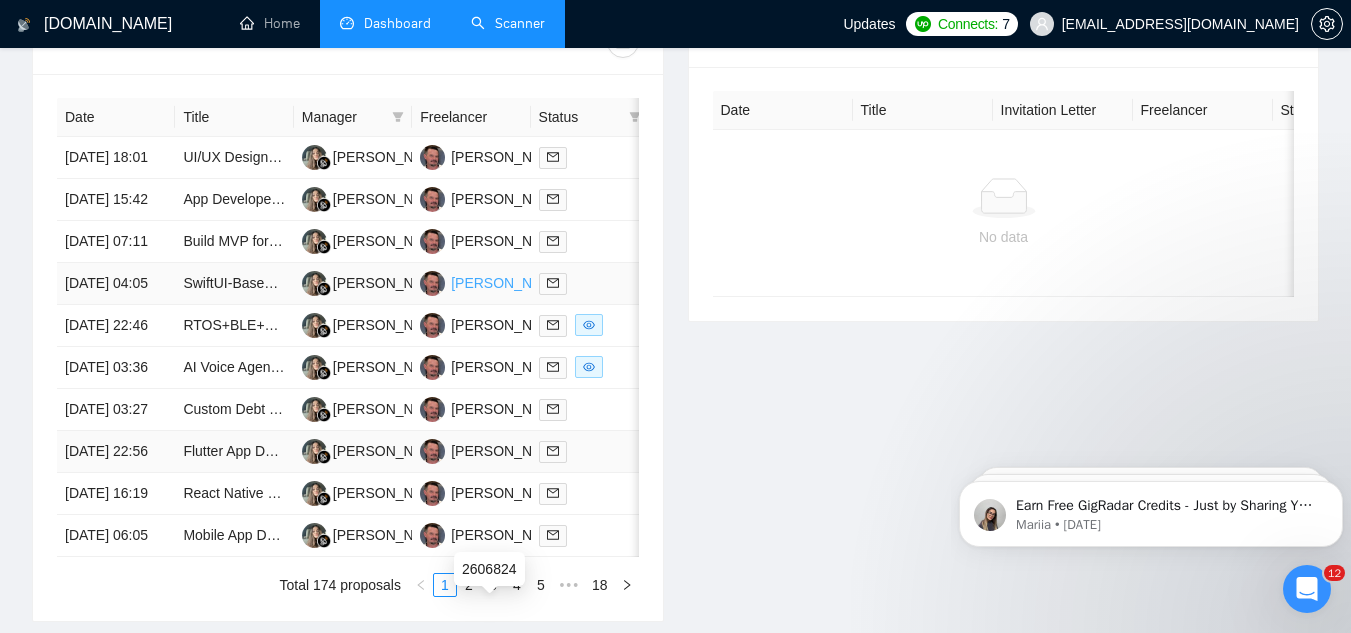 scroll, scrollTop: 802, scrollLeft: 0, axis: vertical 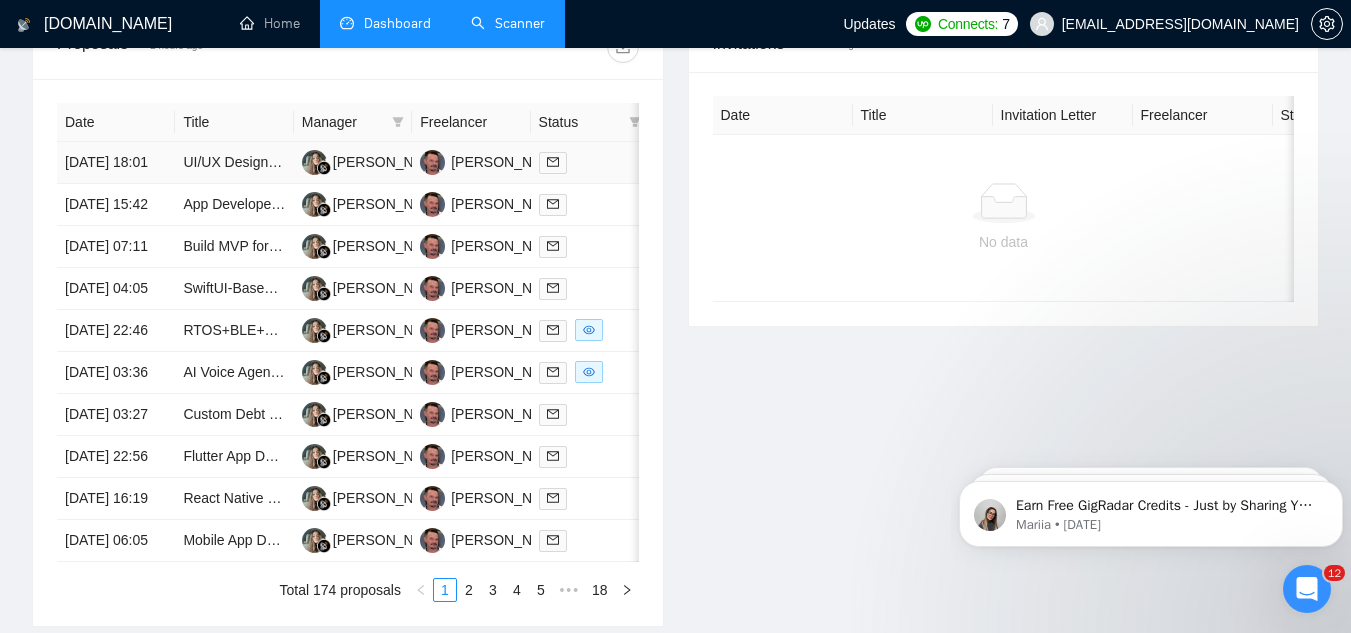 click on "UI/UX Designer + AI Model Engineer for HealthTech App (TFLite + Firebase)" at bounding box center [234, 163] 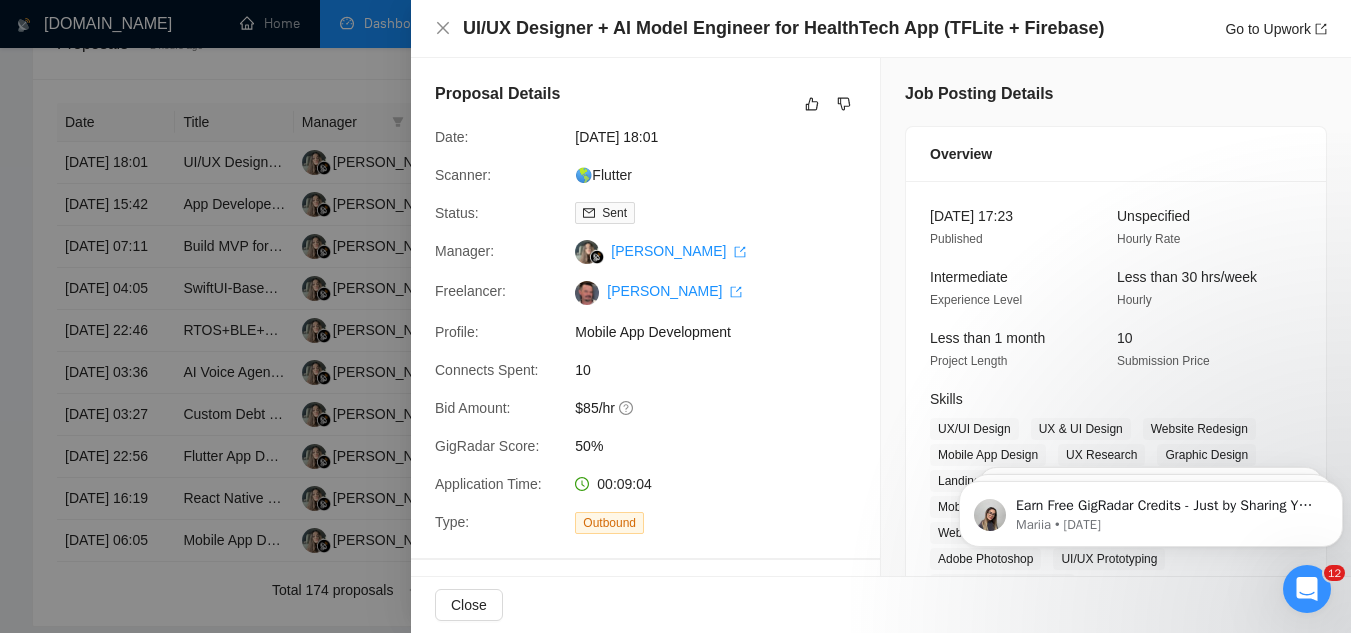 click at bounding box center (675, 316) 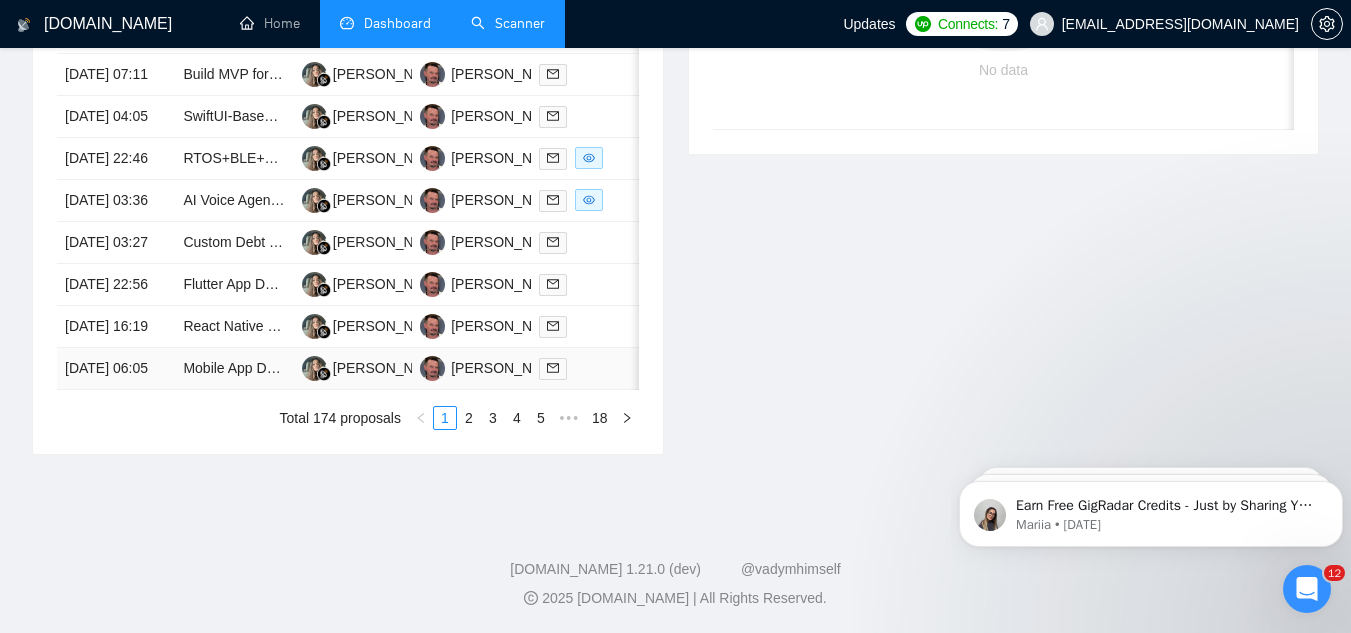 scroll, scrollTop: 1102, scrollLeft: 0, axis: vertical 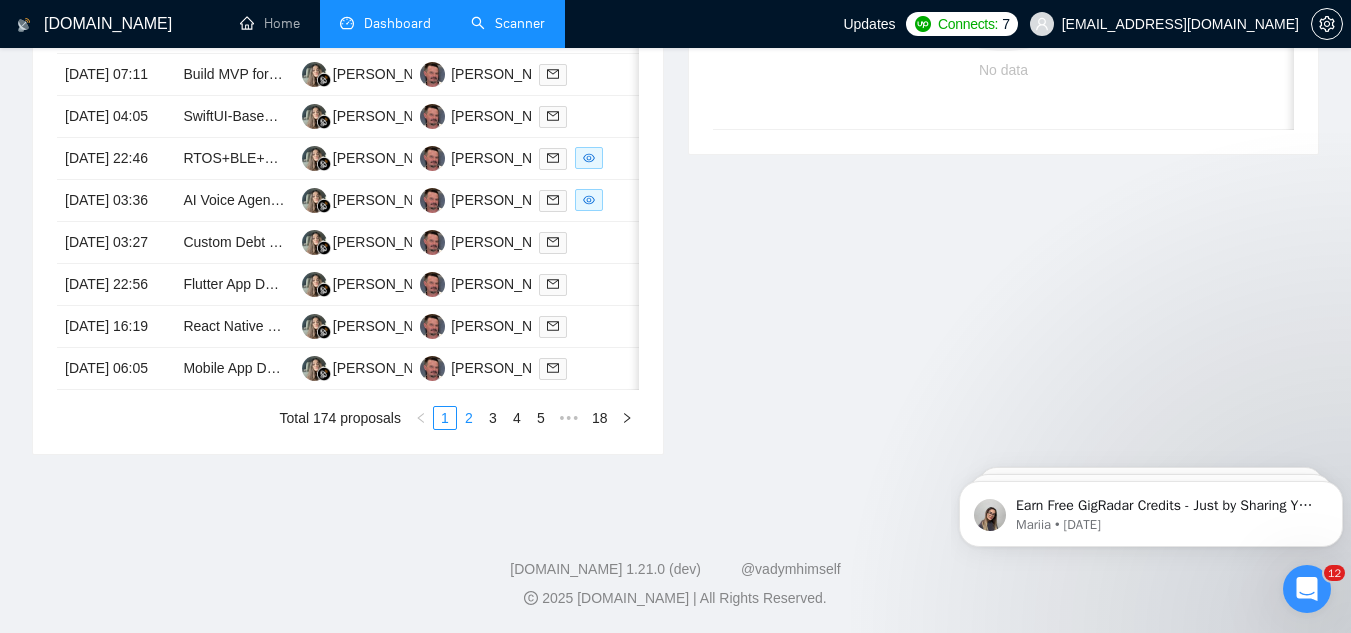 click on "2" at bounding box center [469, 418] 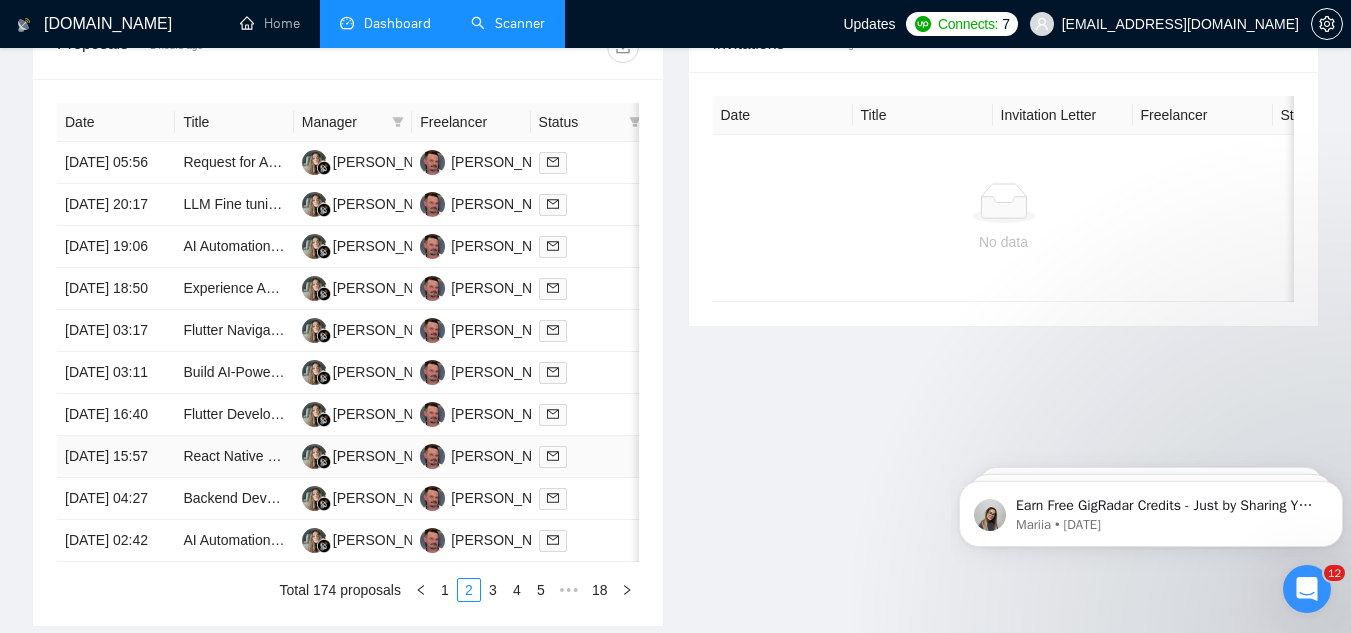 scroll, scrollTop: 1179, scrollLeft: 0, axis: vertical 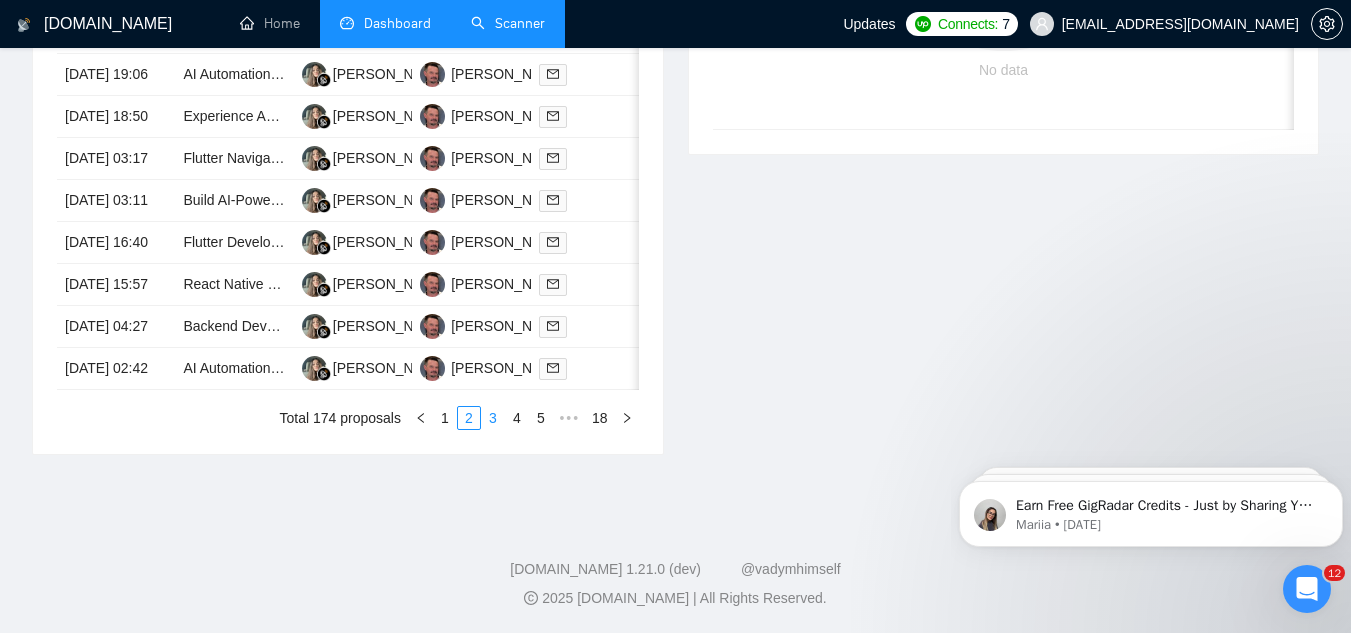 click on "3" at bounding box center (493, 418) 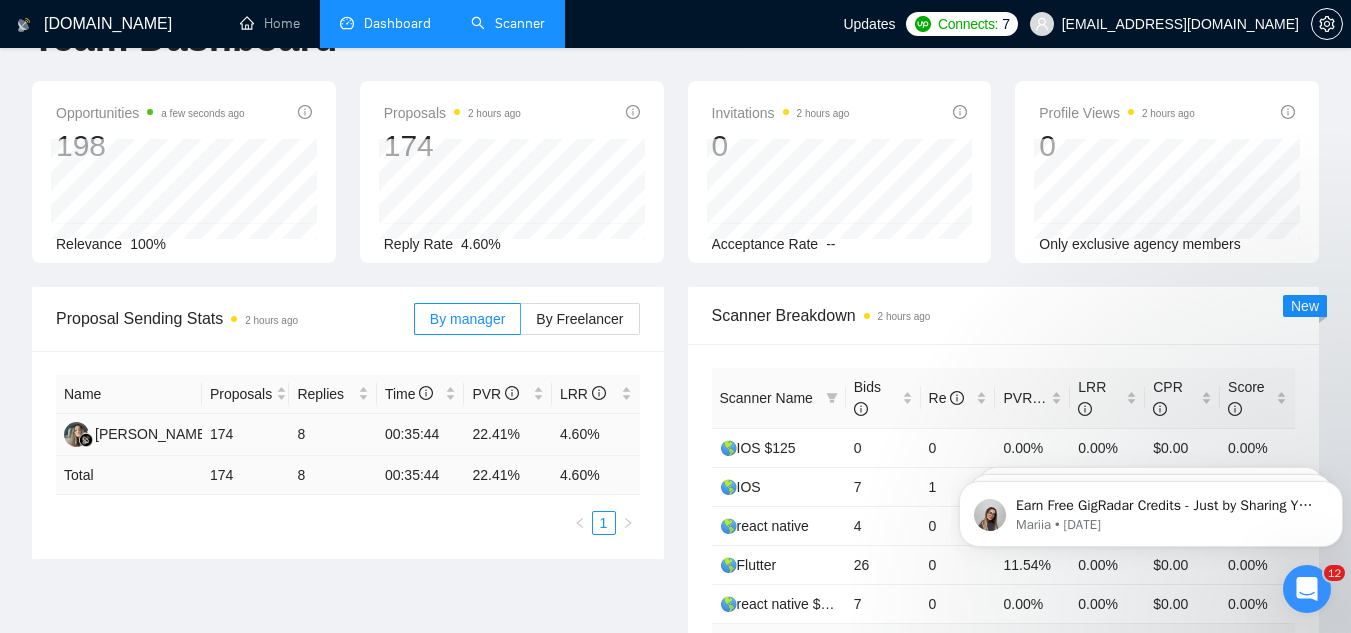 scroll, scrollTop: 0, scrollLeft: 0, axis: both 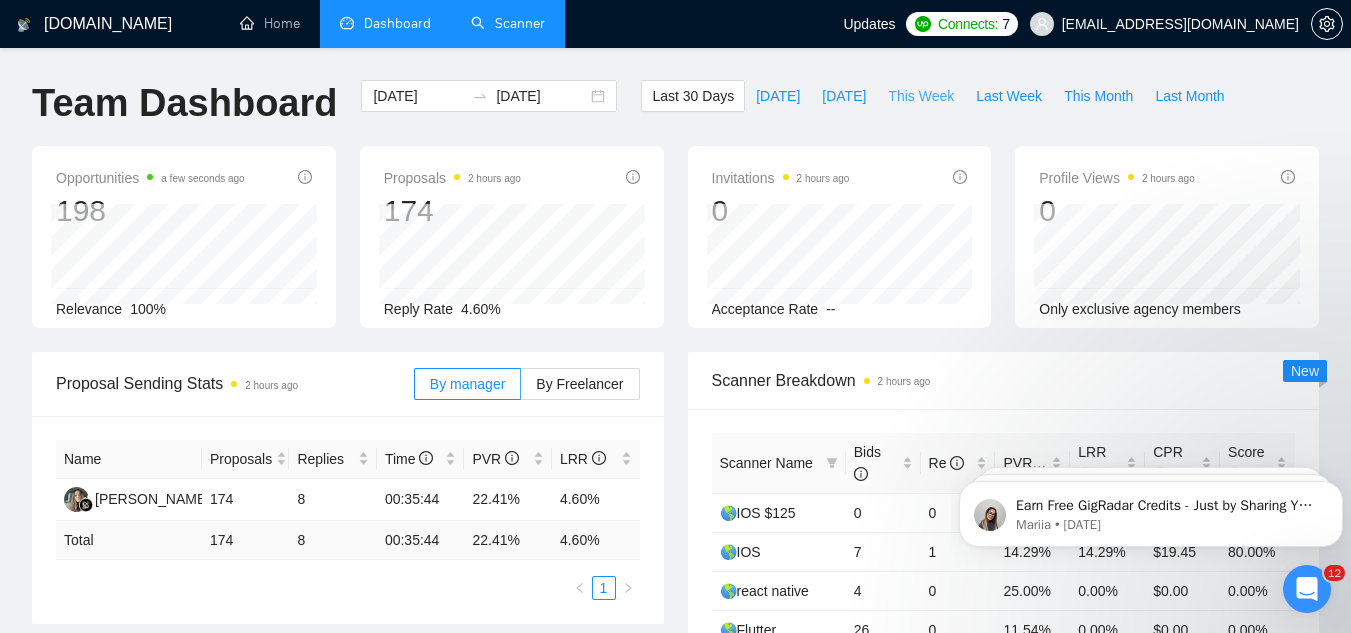 click on "This Week" at bounding box center [921, 96] 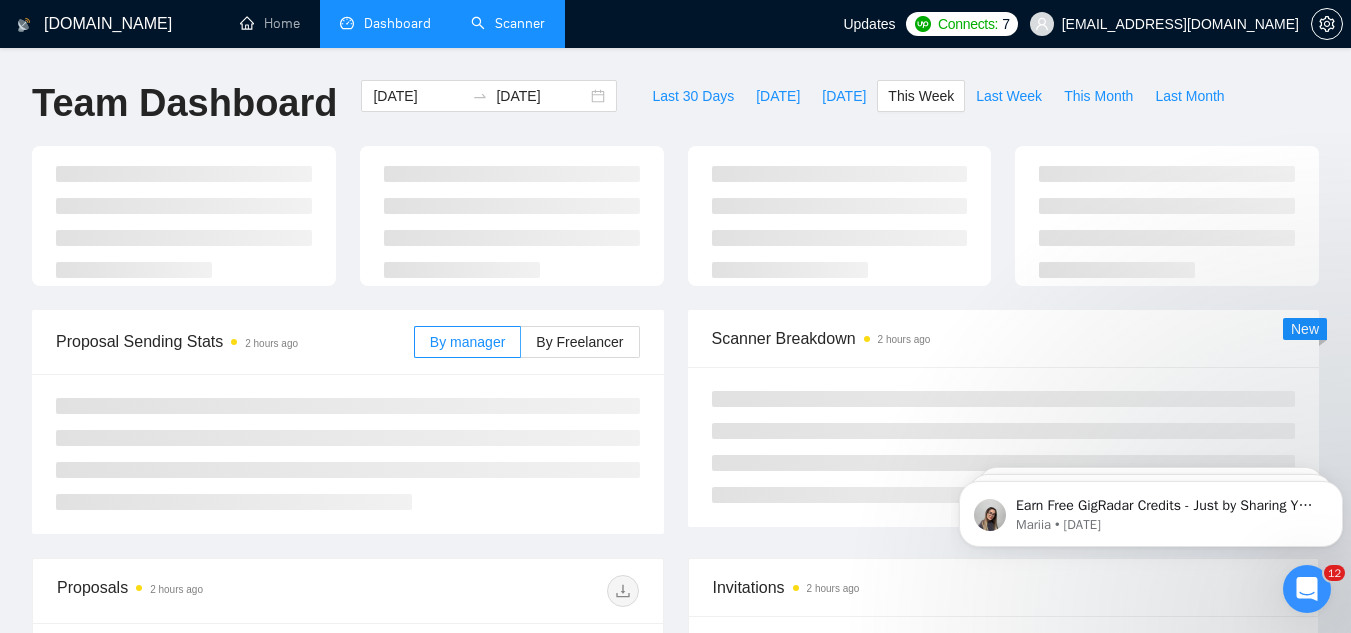 type on "[DATE]" 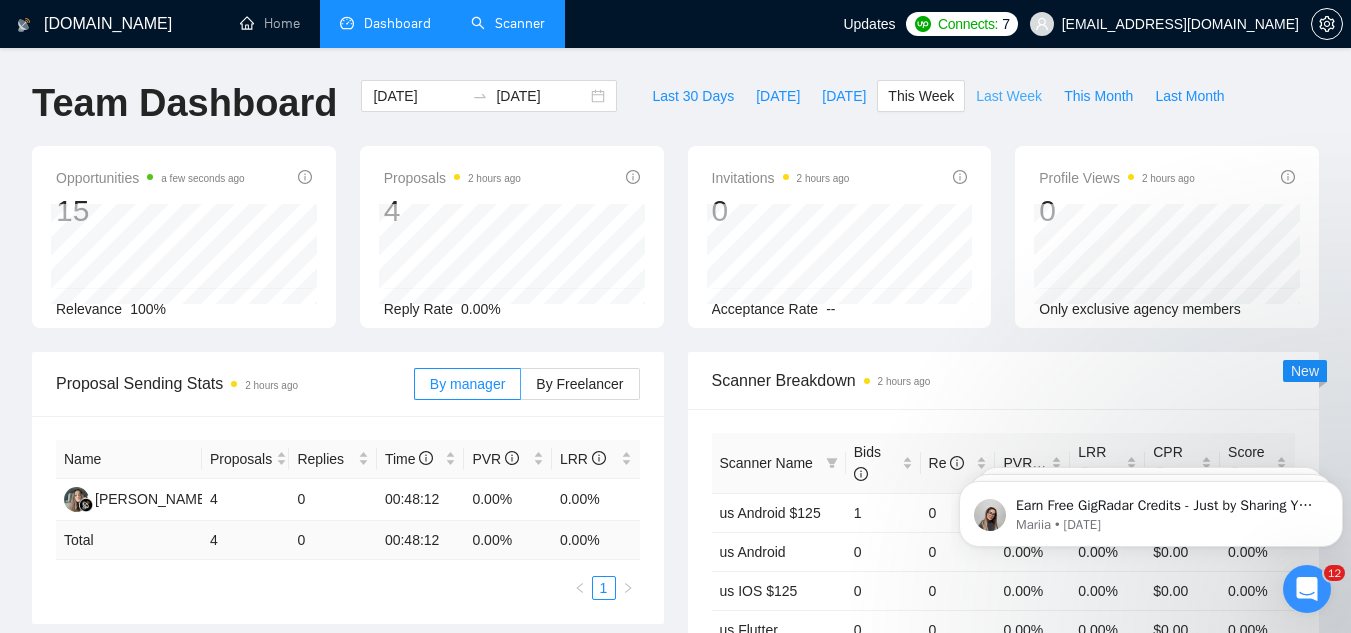 click on "Last Week" at bounding box center (1009, 96) 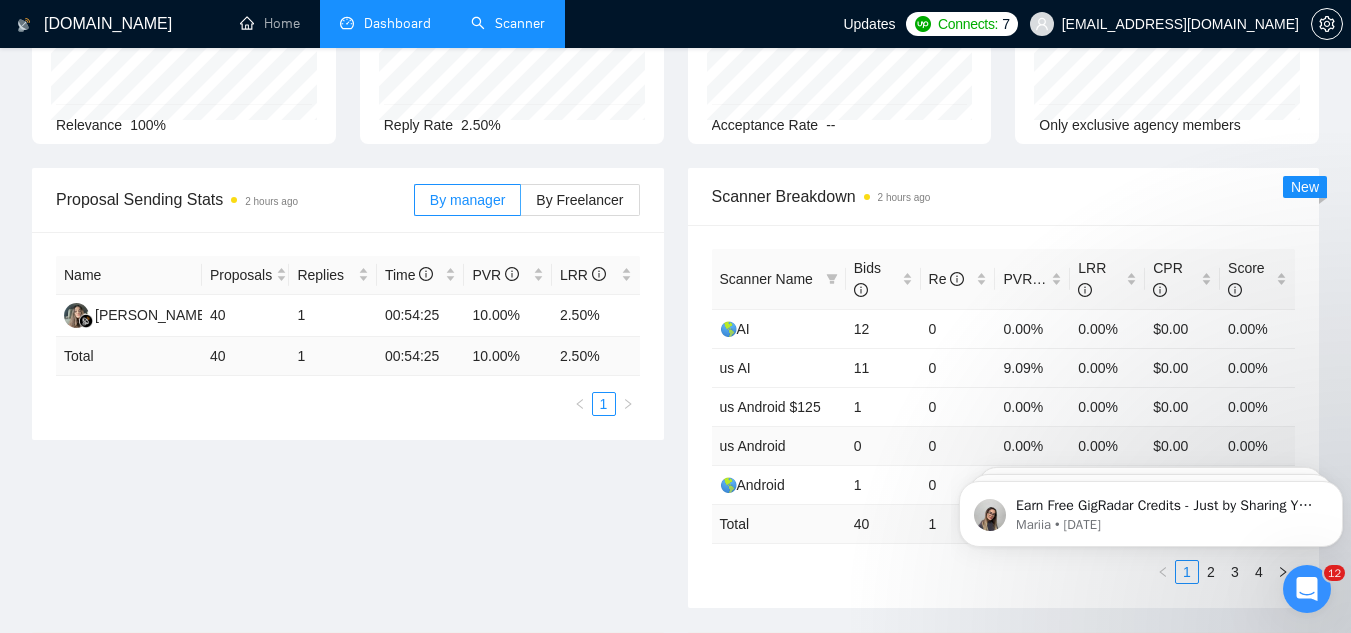 scroll, scrollTop: 0, scrollLeft: 0, axis: both 